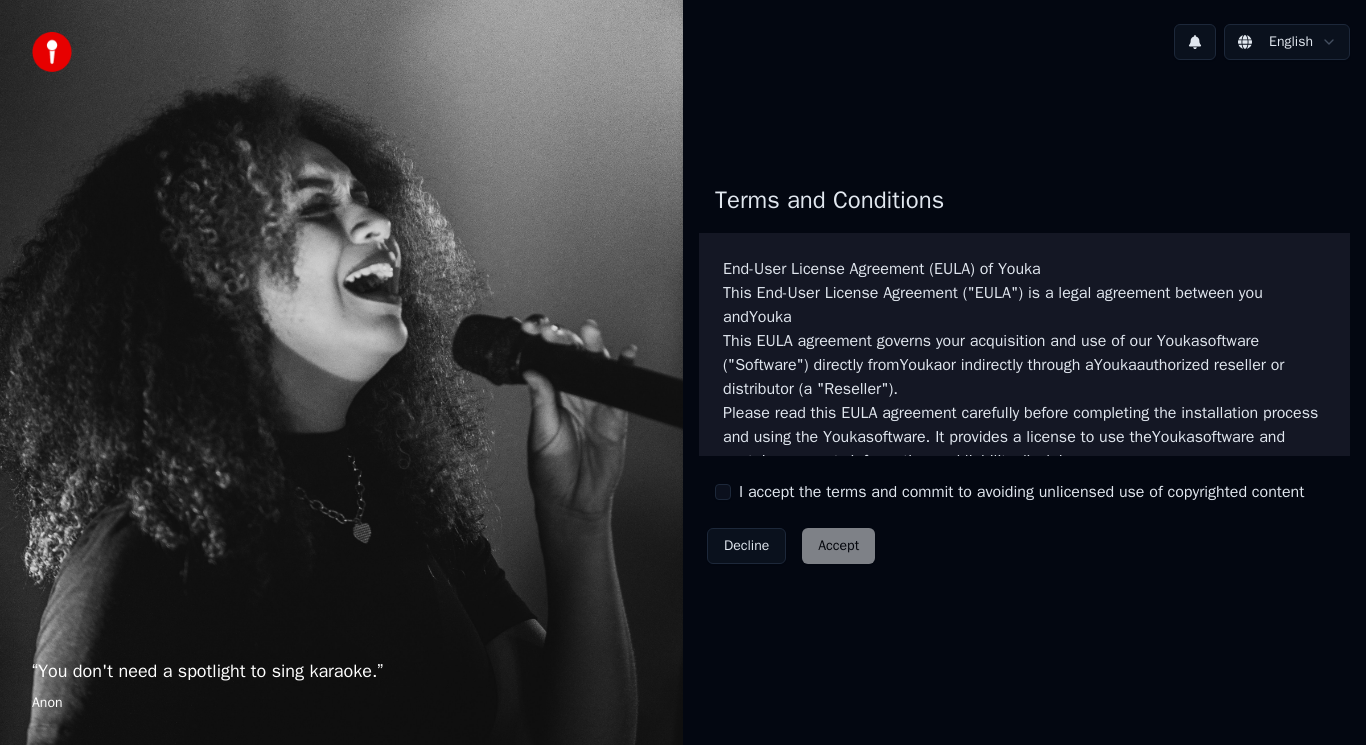 scroll, scrollTop: 0, scrollLeft: 0, axis: both 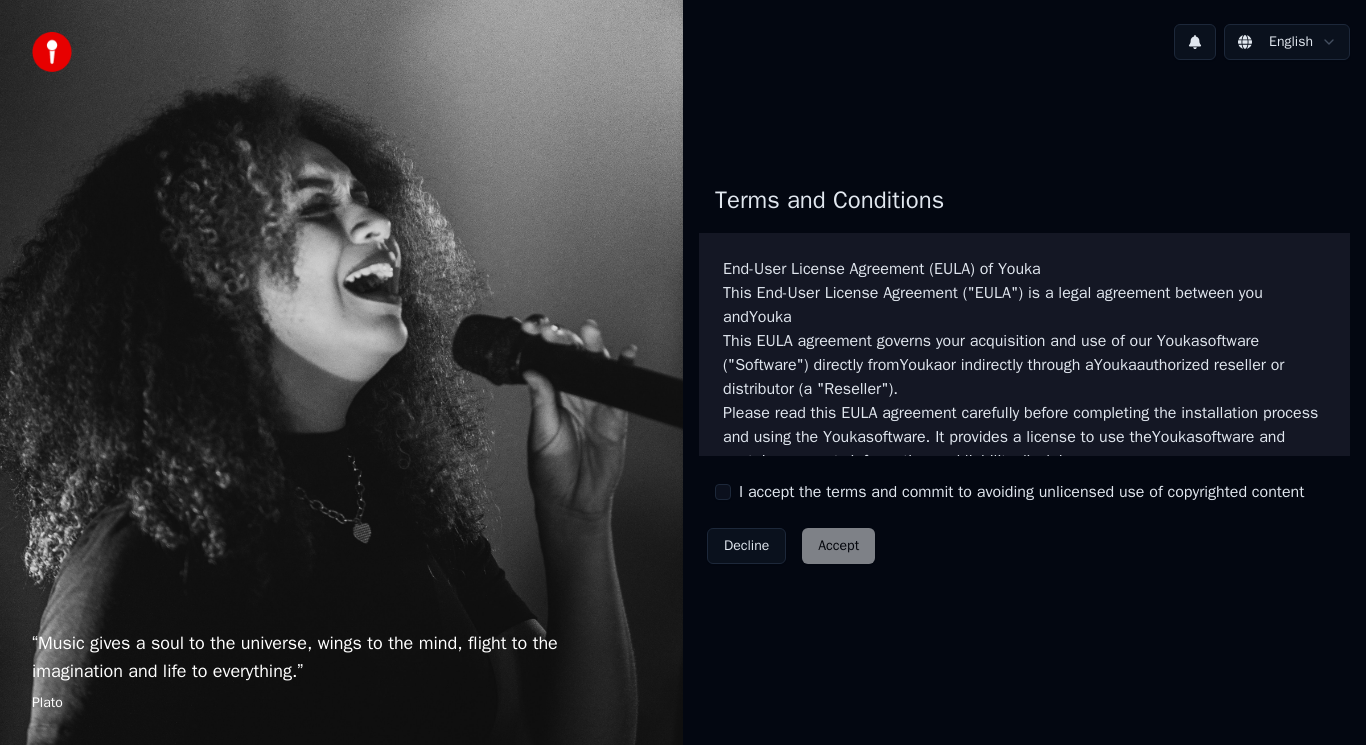 click on "I accept the terms and commit to avoiding unlicensed use of copyrighted content" at bounding box center [723, 492] 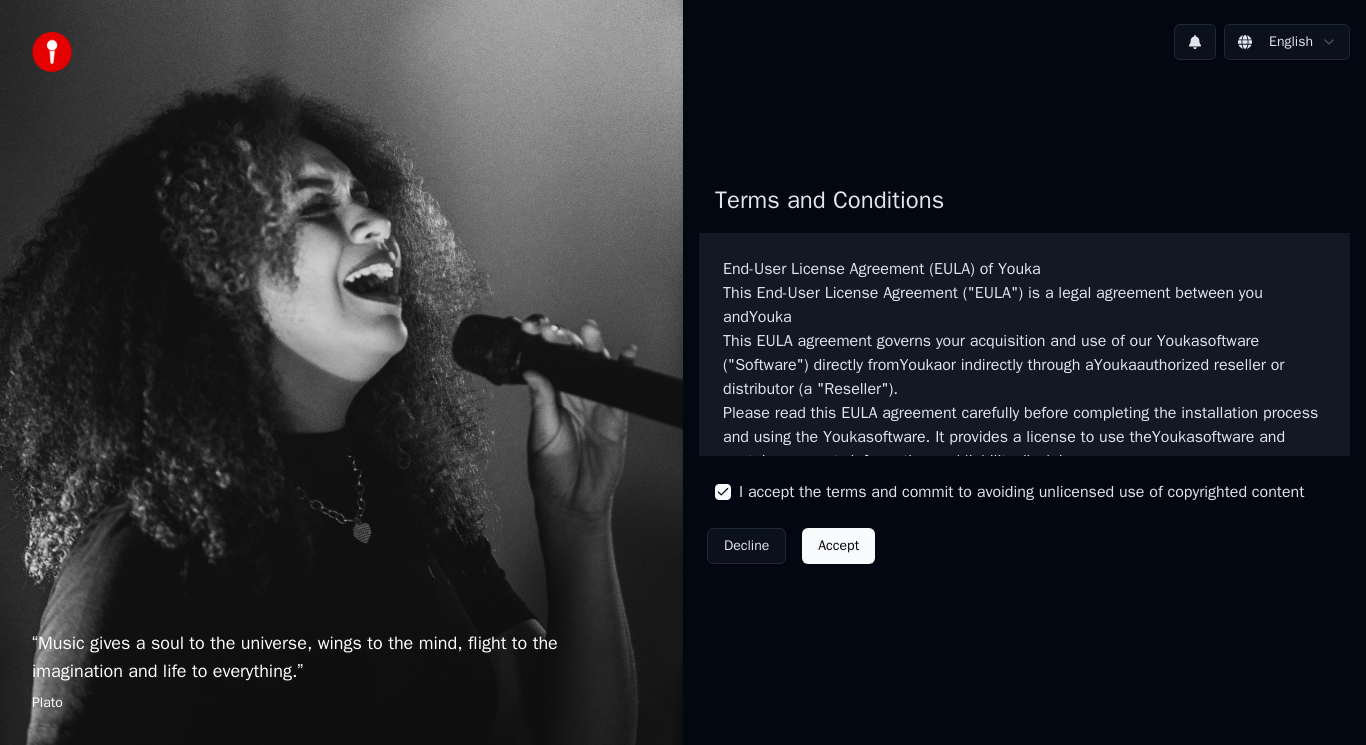 click on "Accept" at bounding box center (838, 546) 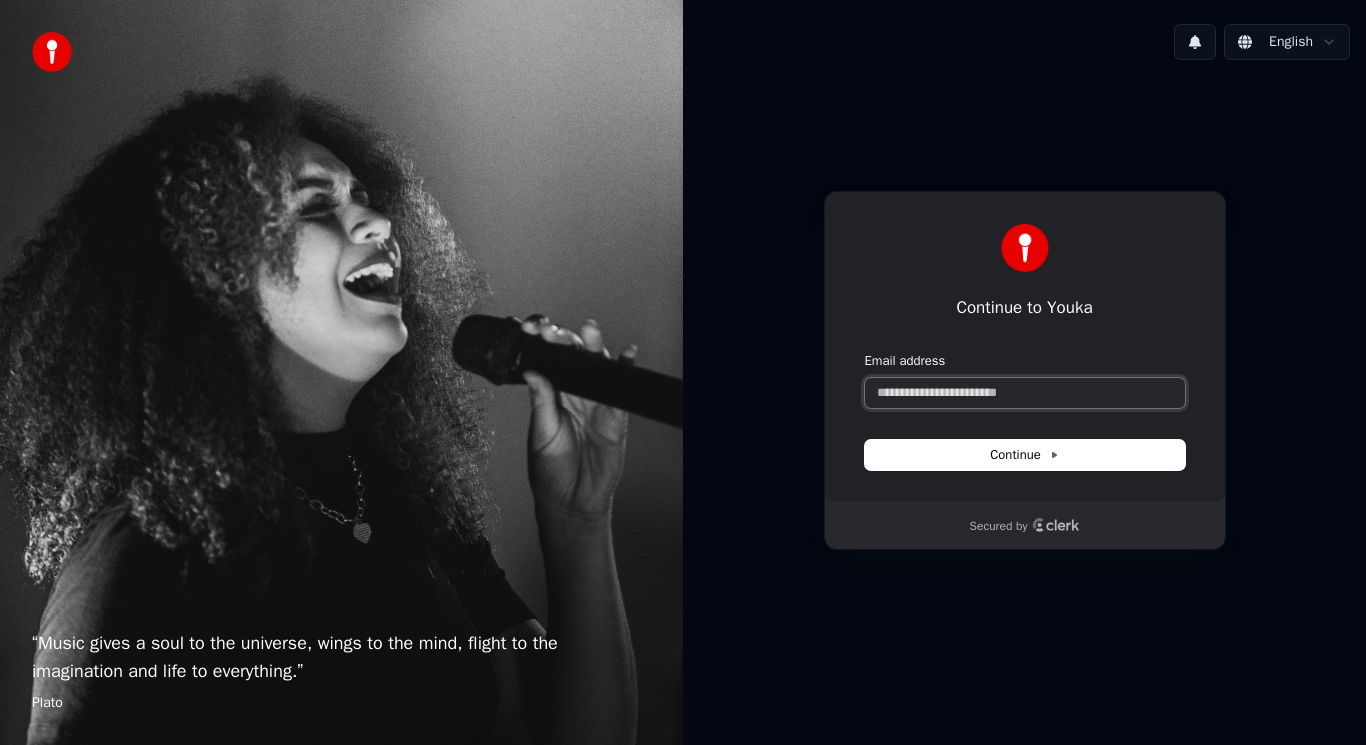 click on "Email address" at bounding box center [1025, 393] 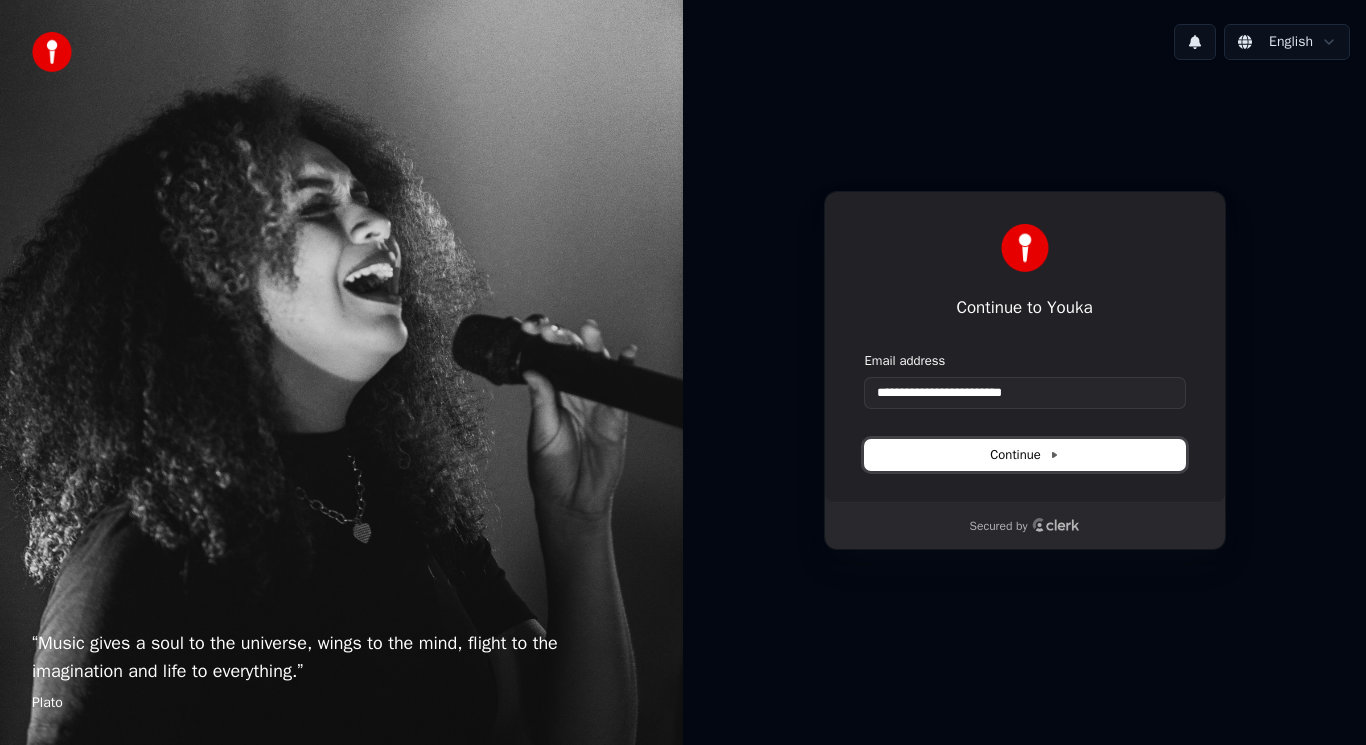 click on "Continue" at bounding box center (1024, 455) 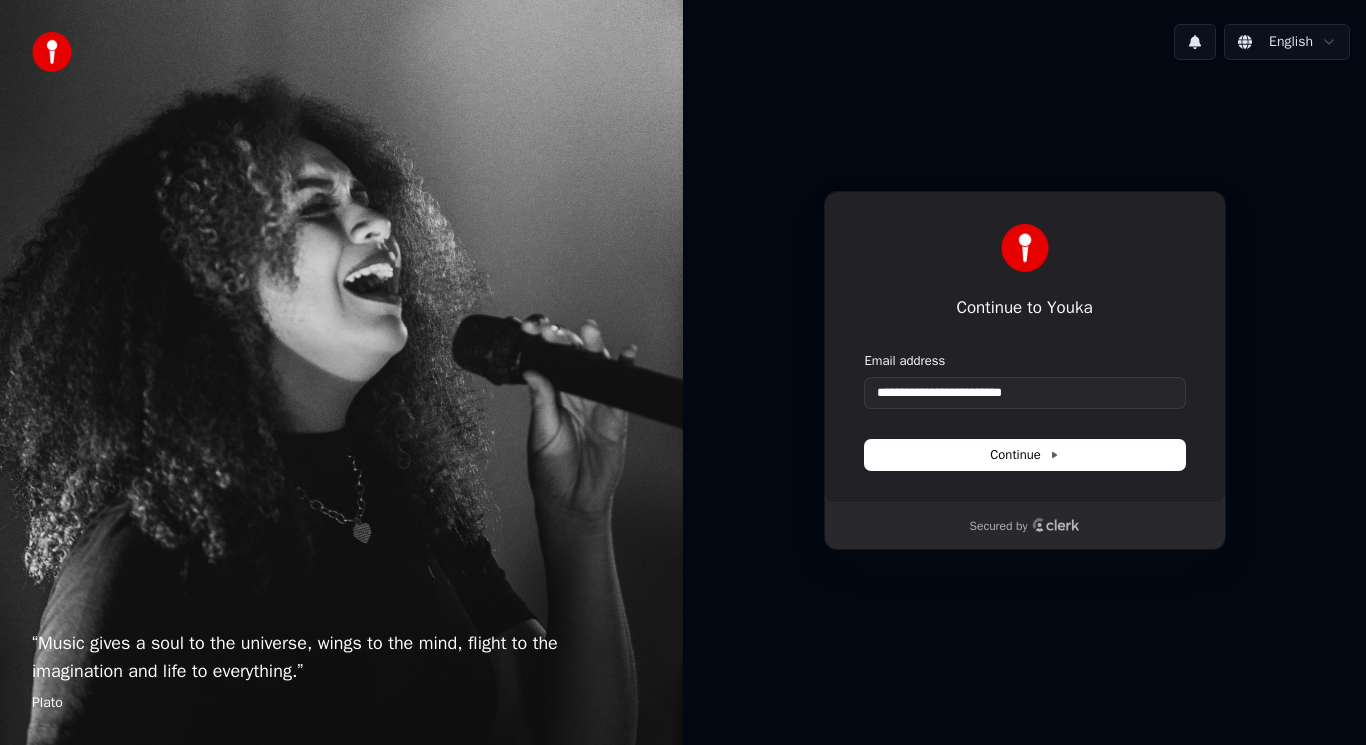 type on "**********" 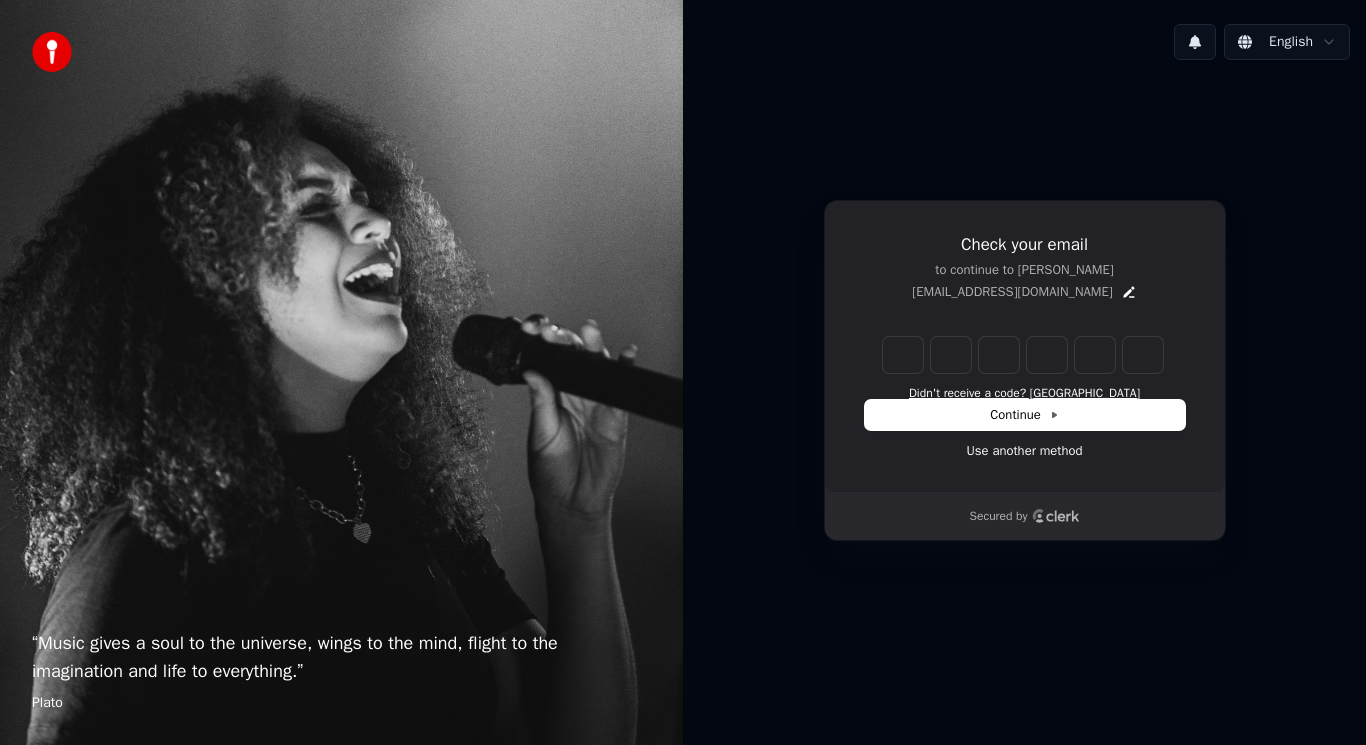 type on "******" 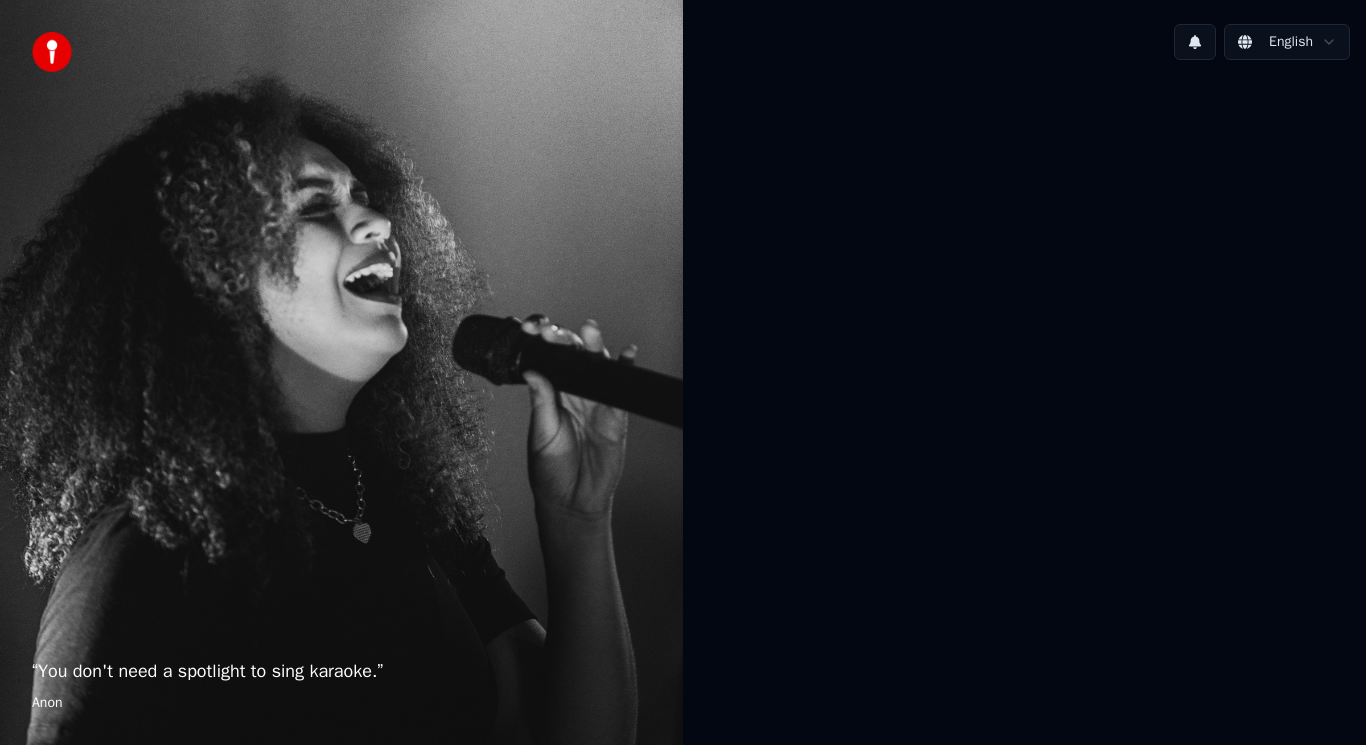 scroll, scrollTop: 0, scrollLeft: 0, axis: both 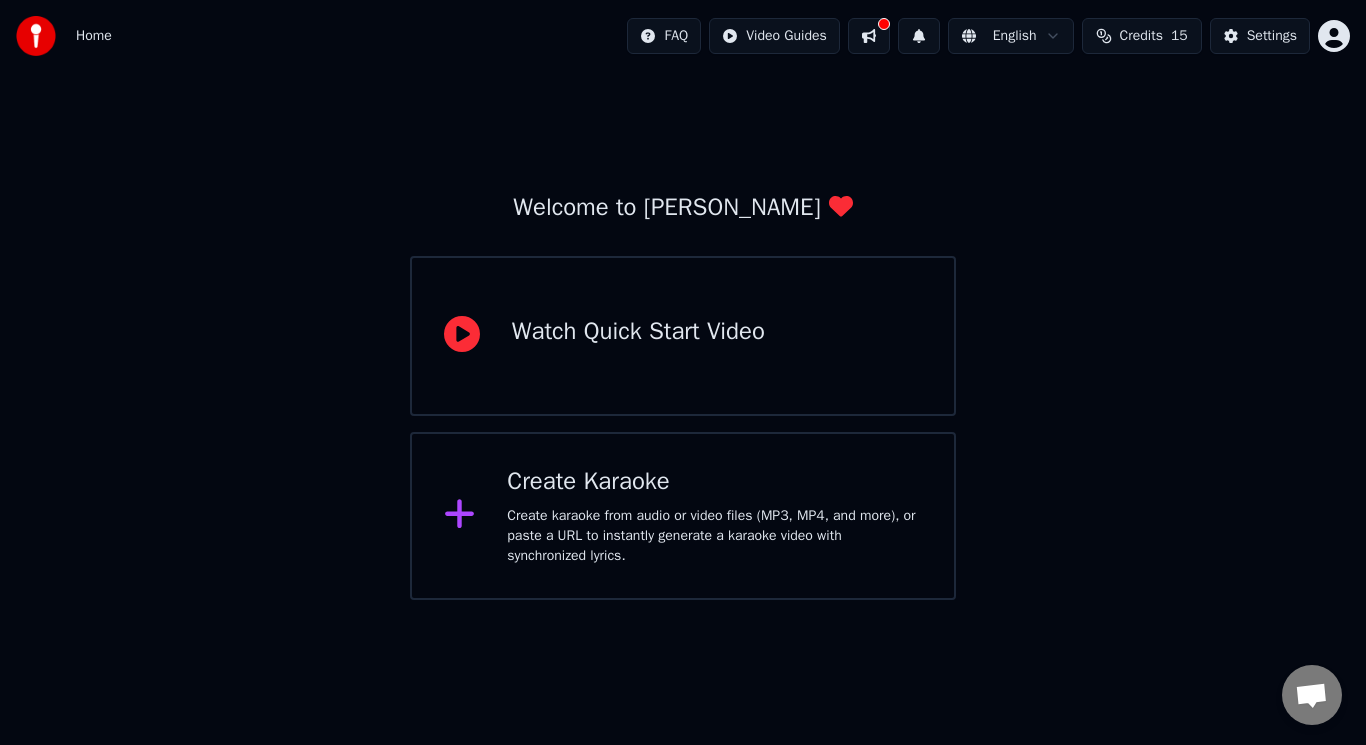 click on "Create Karaoke" at bounding box center (714, 482) 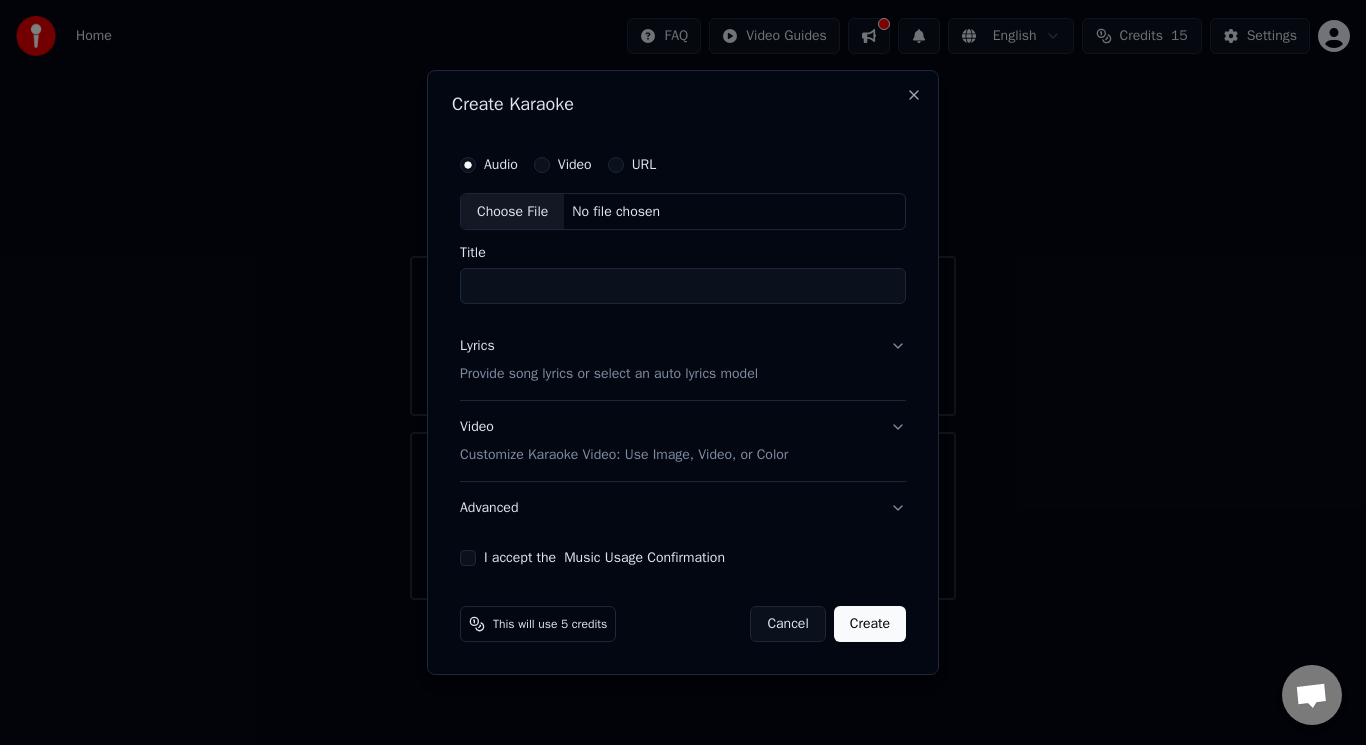 click on "I accept the   Music Usage Confirmation" at bounding box center [604, 558] 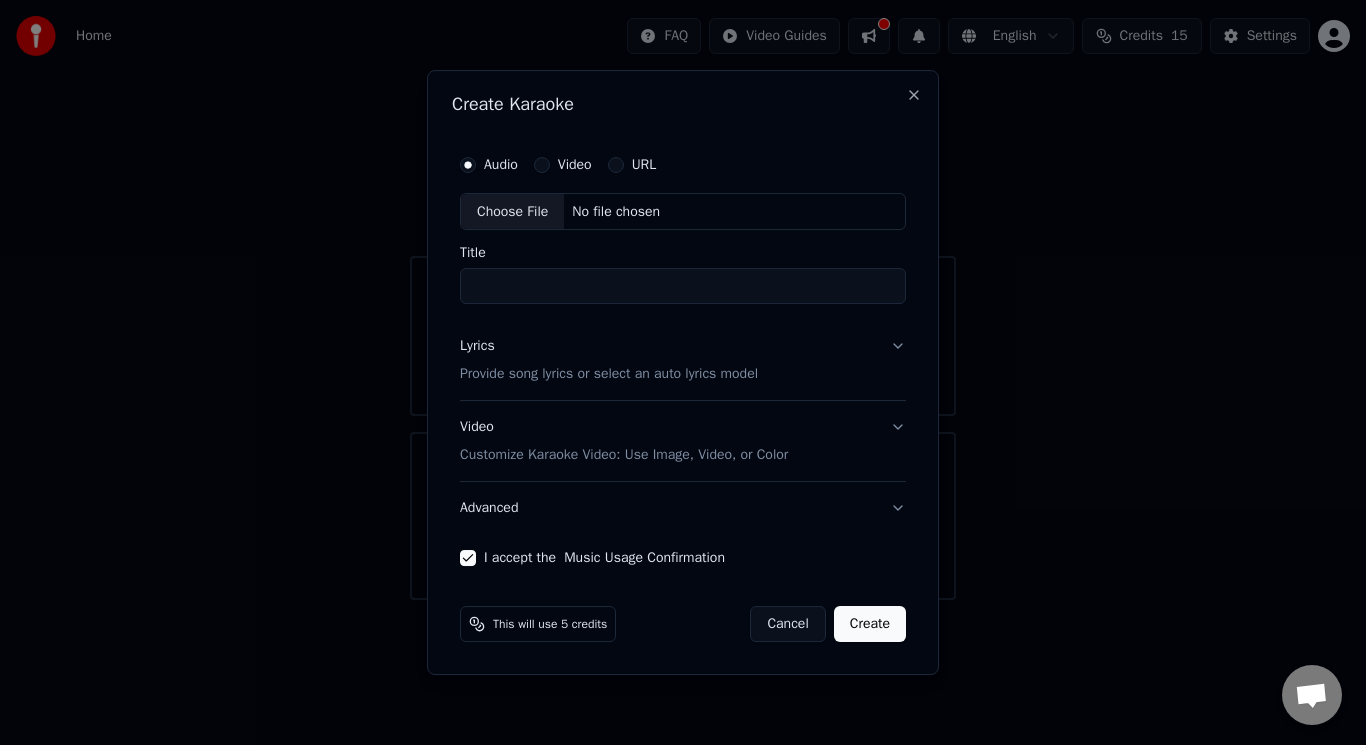 click on "Choose File" at bounding box center [512, 212] 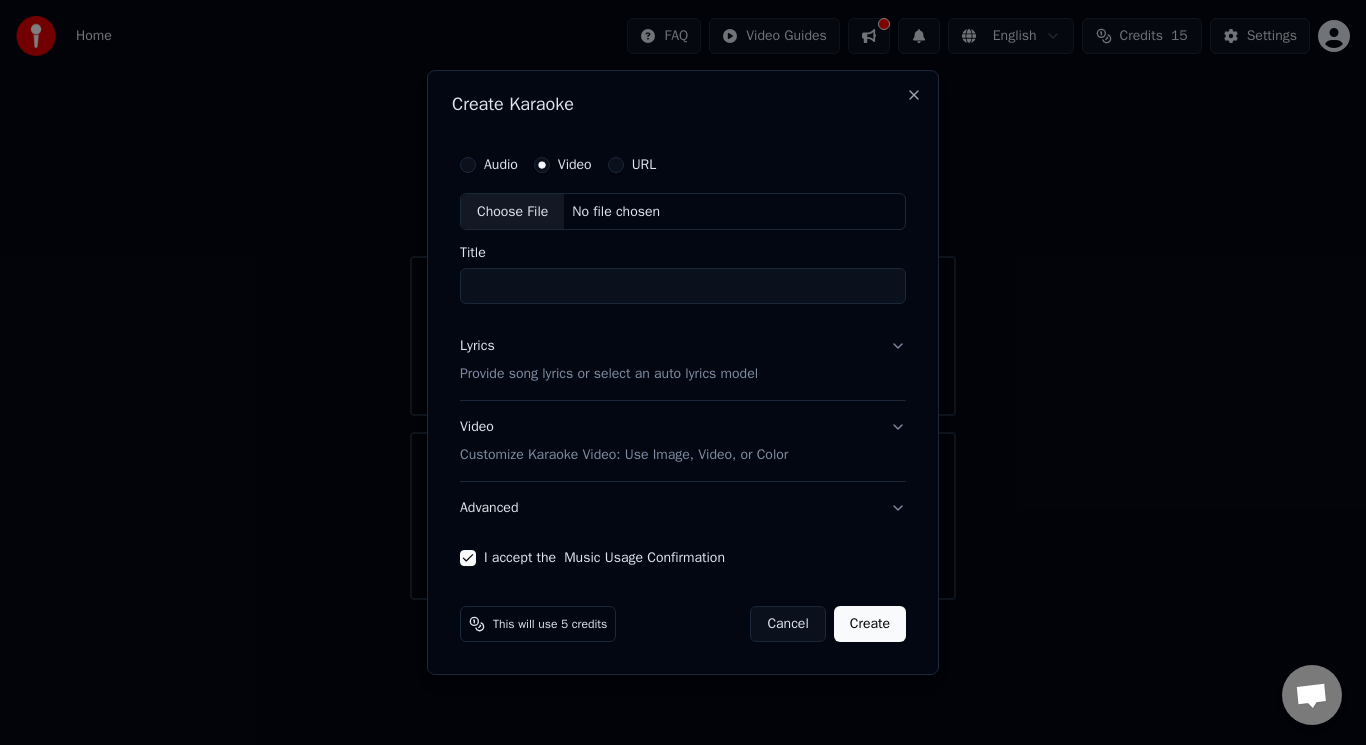 click on "Title" at bounding box center [683, 287] 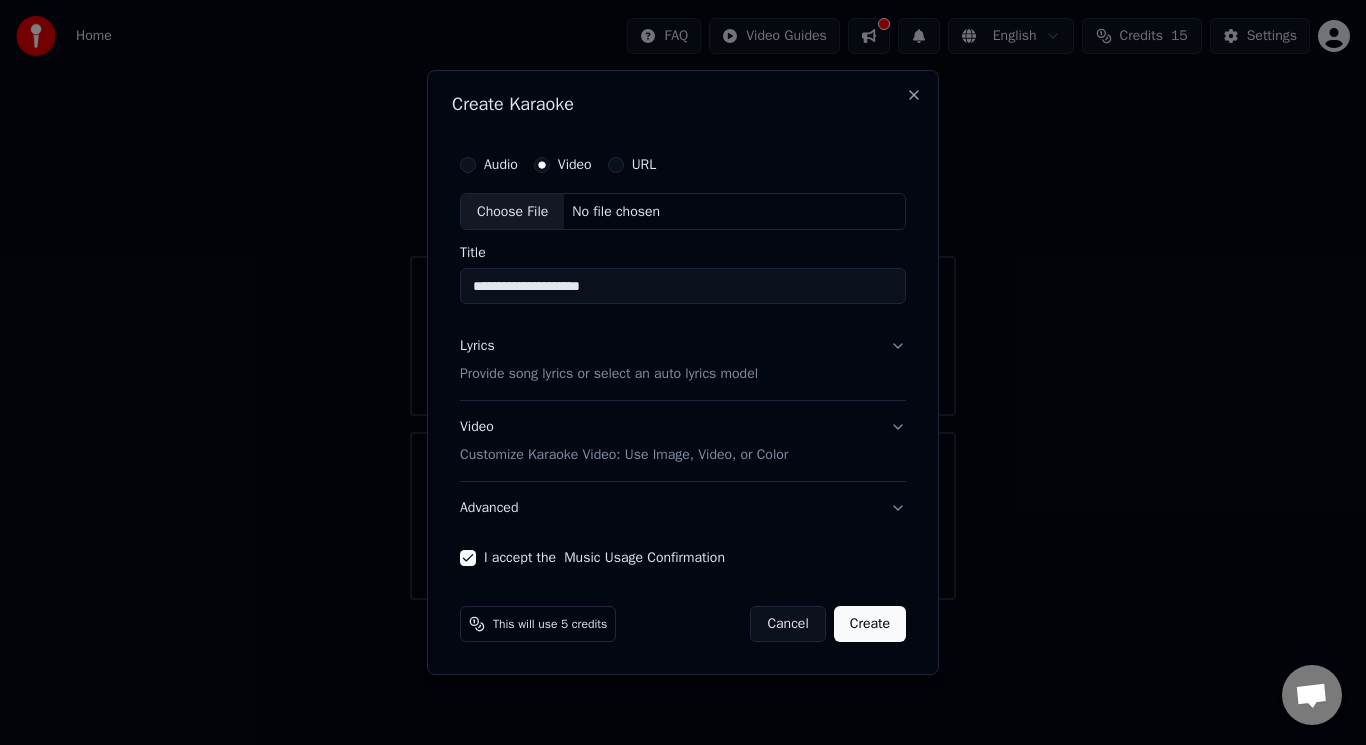 type on "**********" 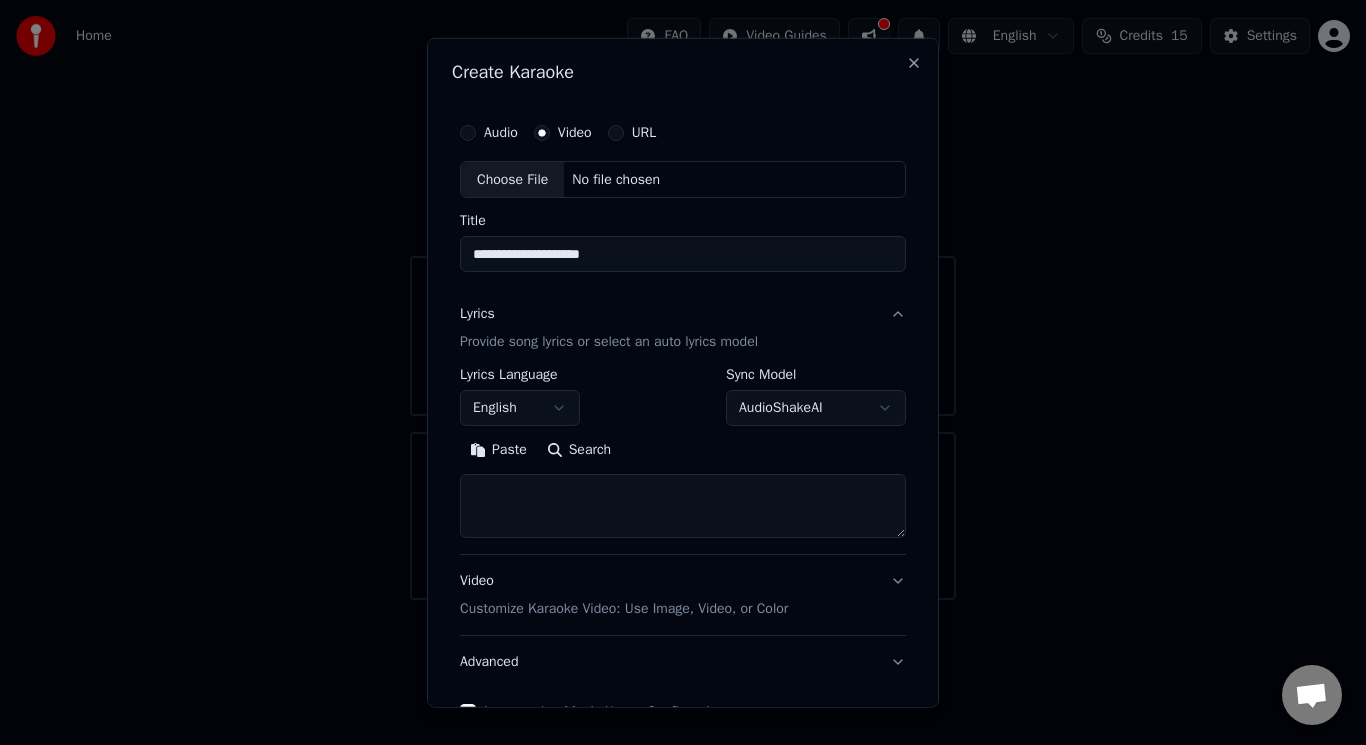click on "**********" at bounding box center [683, 300] 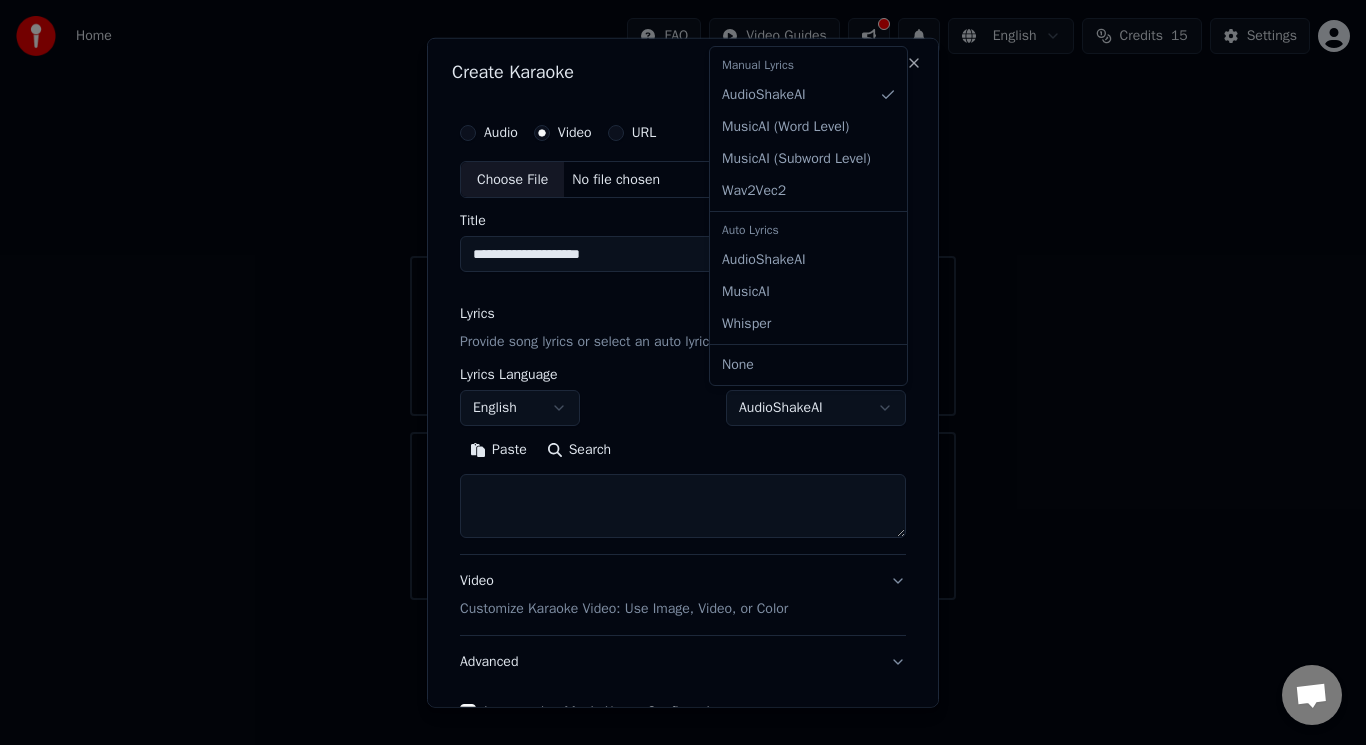 select on "**********" 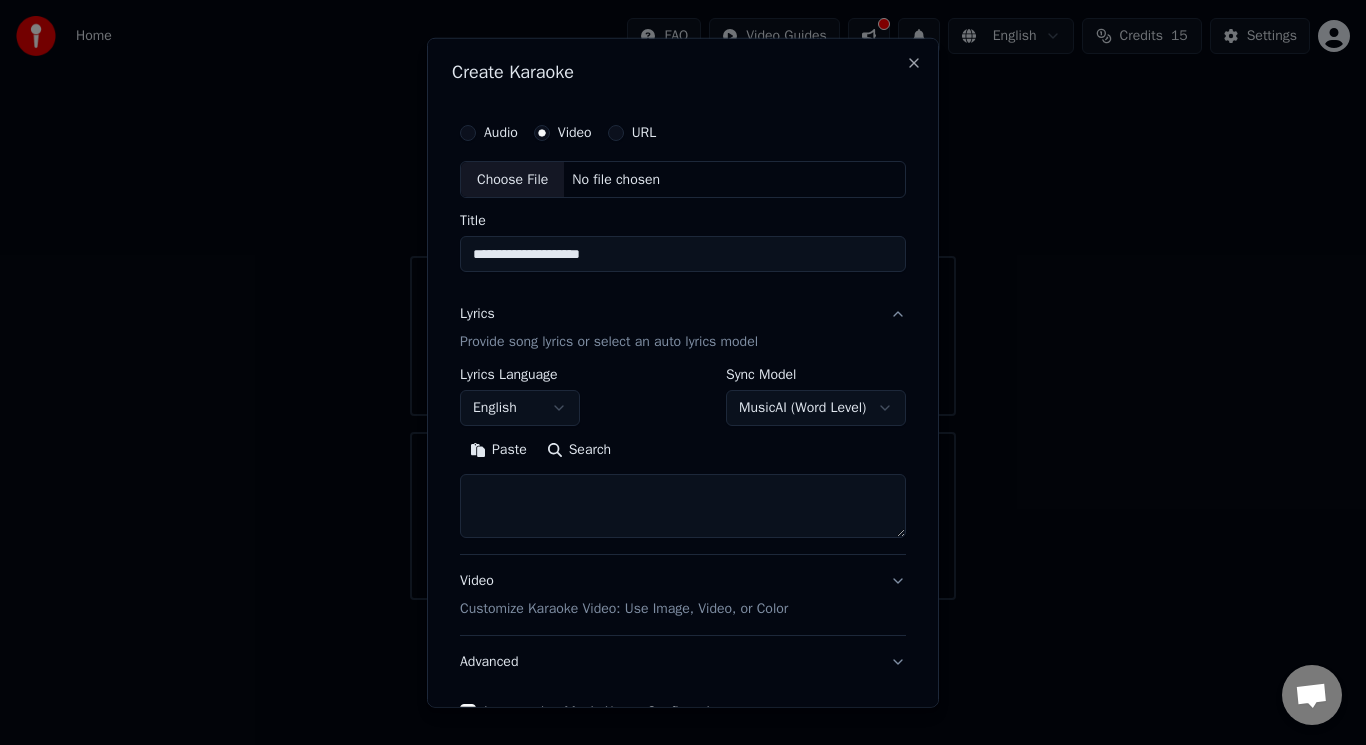 click at bounding box center [683, 506] 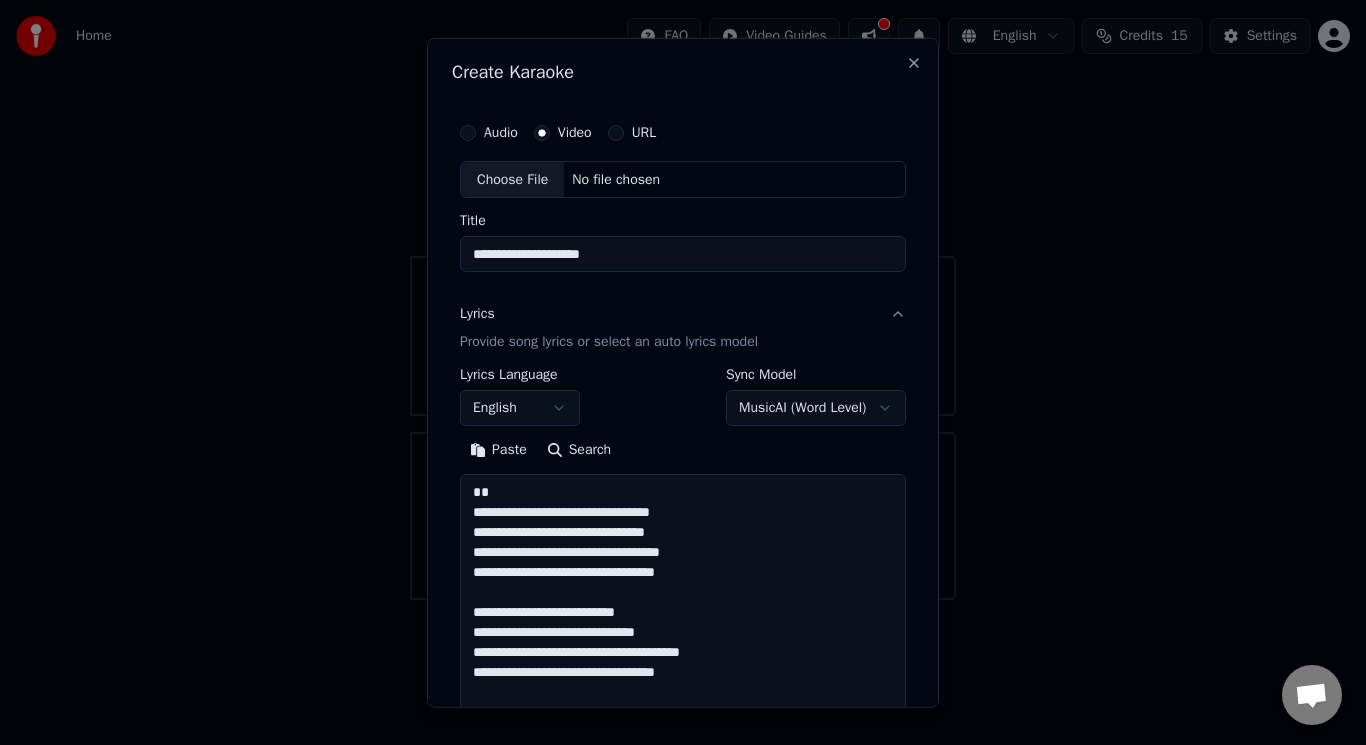 scroll, scrollTop: 1025, scrollLeft: 0, axis: vertical 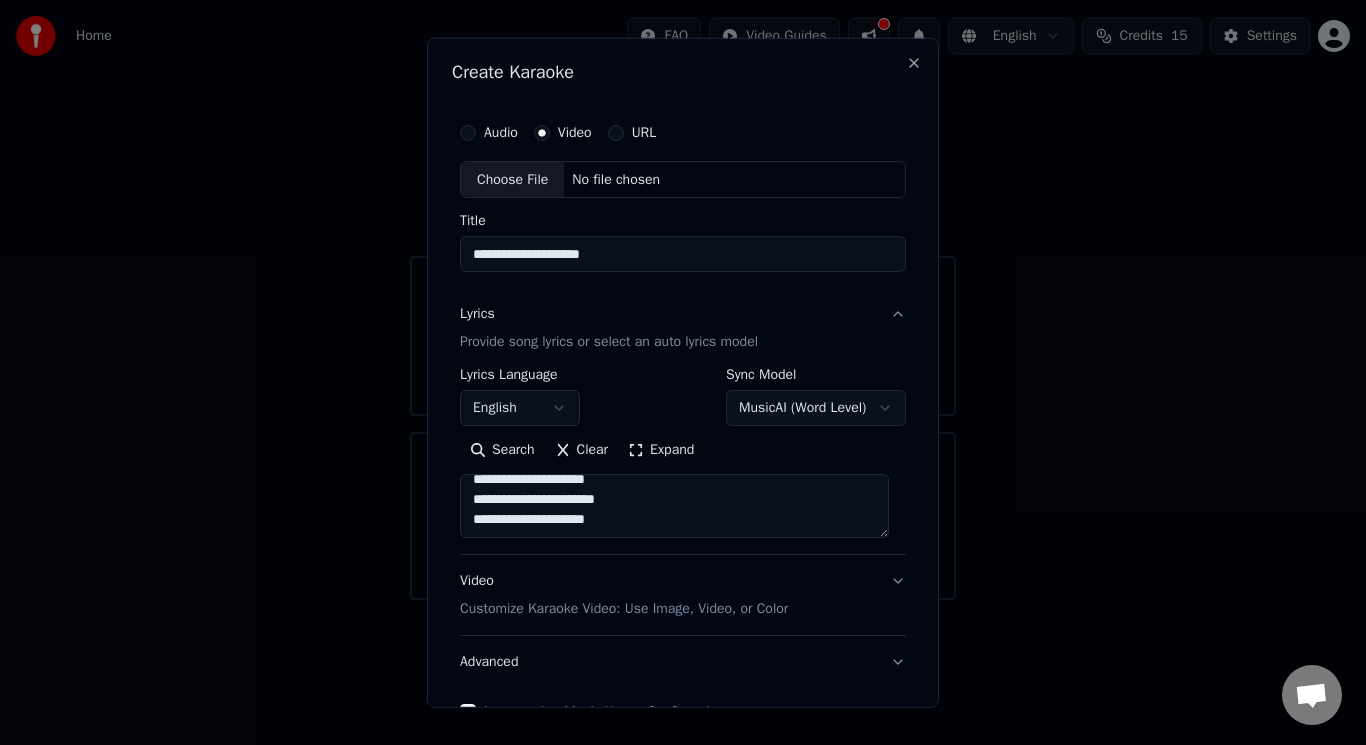 type on "**********" 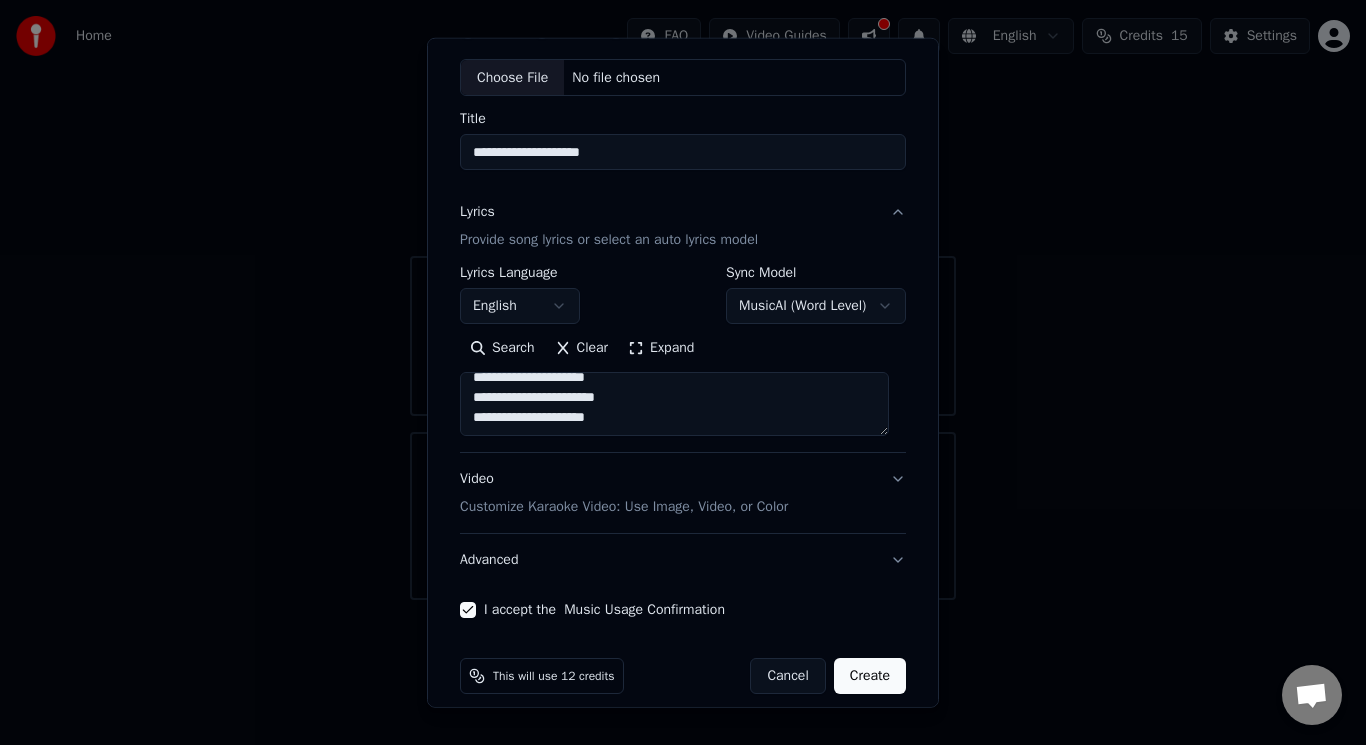 scroll, scrollTop: 121, scrollLeft: 0, axis: vertical 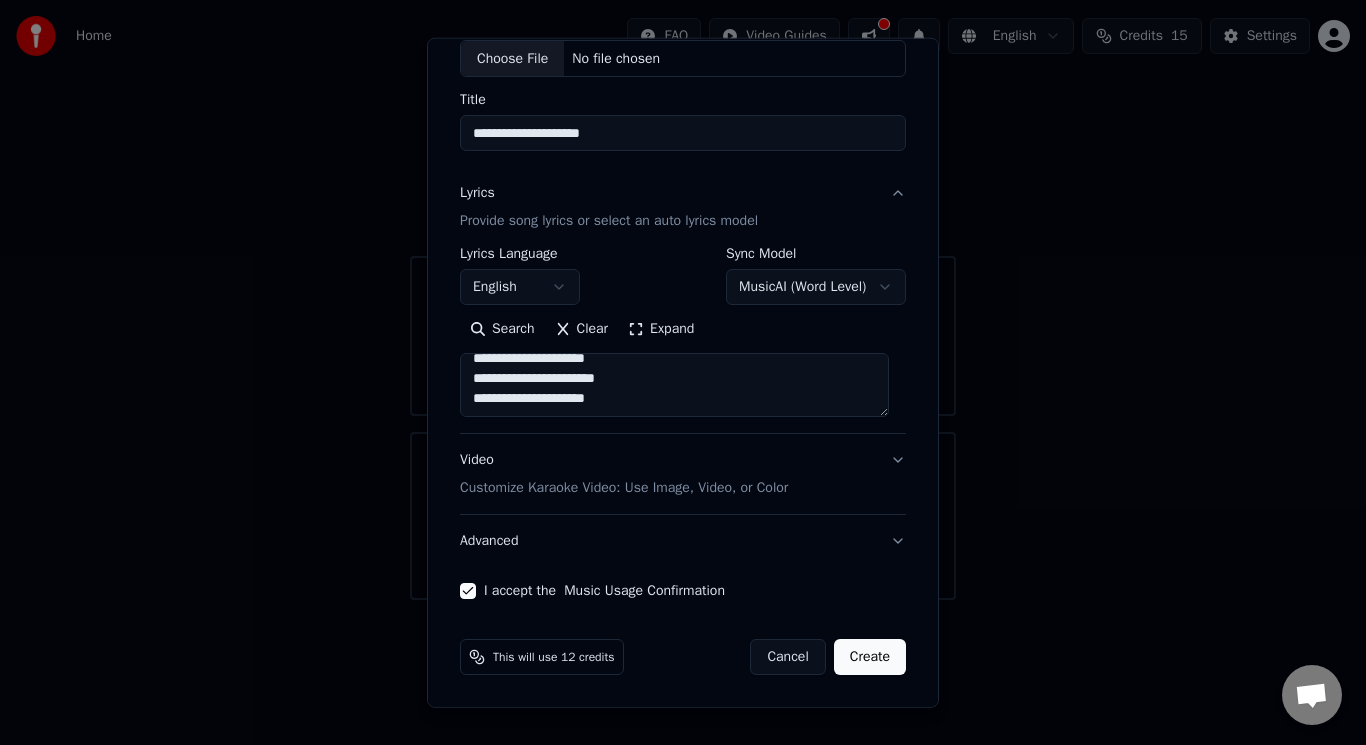 click on "Advanced" at bounding box center (683, 541) 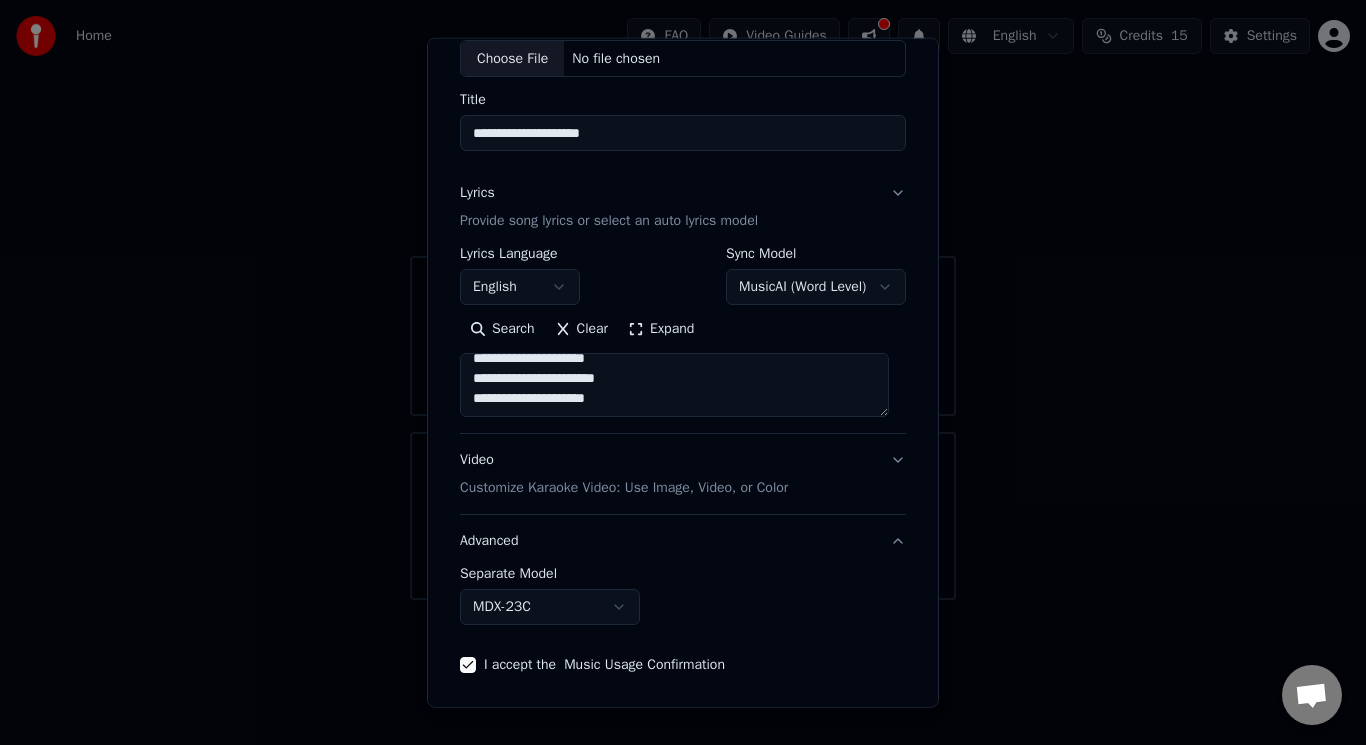 scroll, scrollTop: 9, scrollLeft: 0, axis: vertical 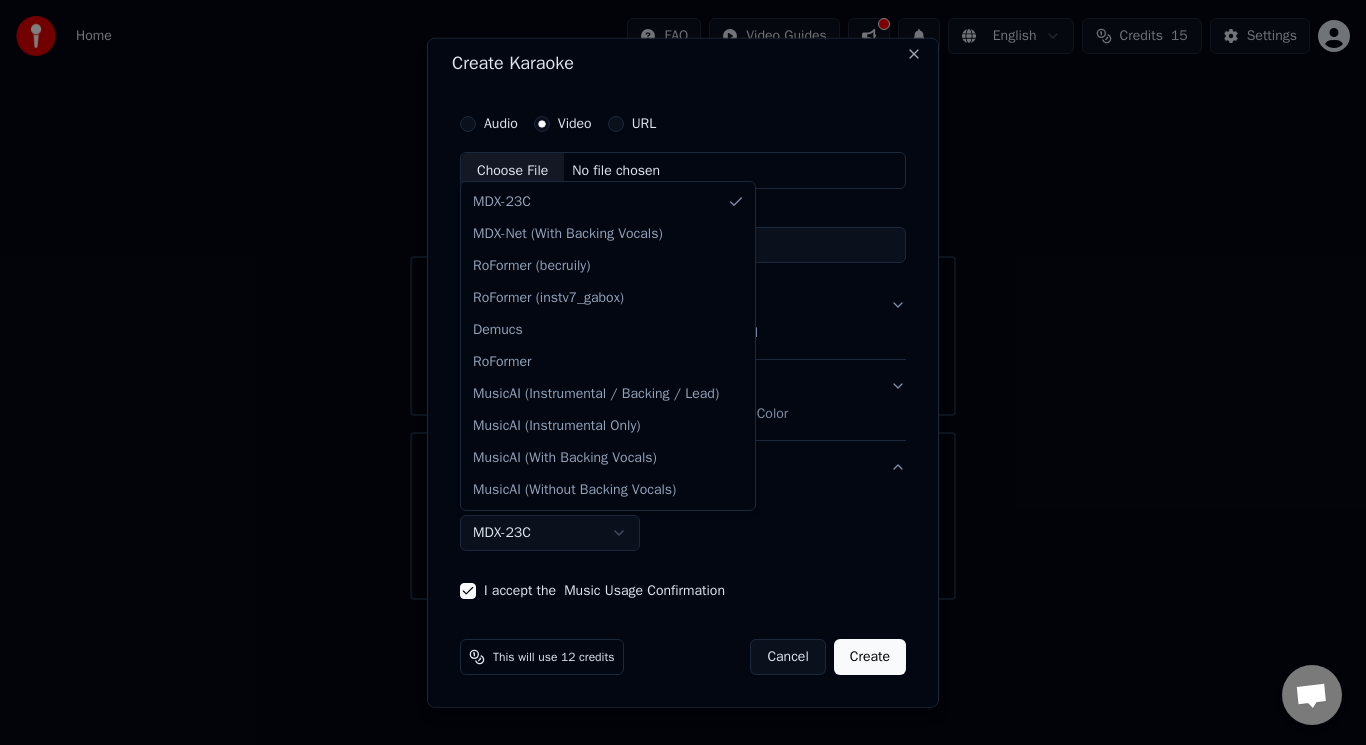 click on "**********" at bounding box center [683, 300] 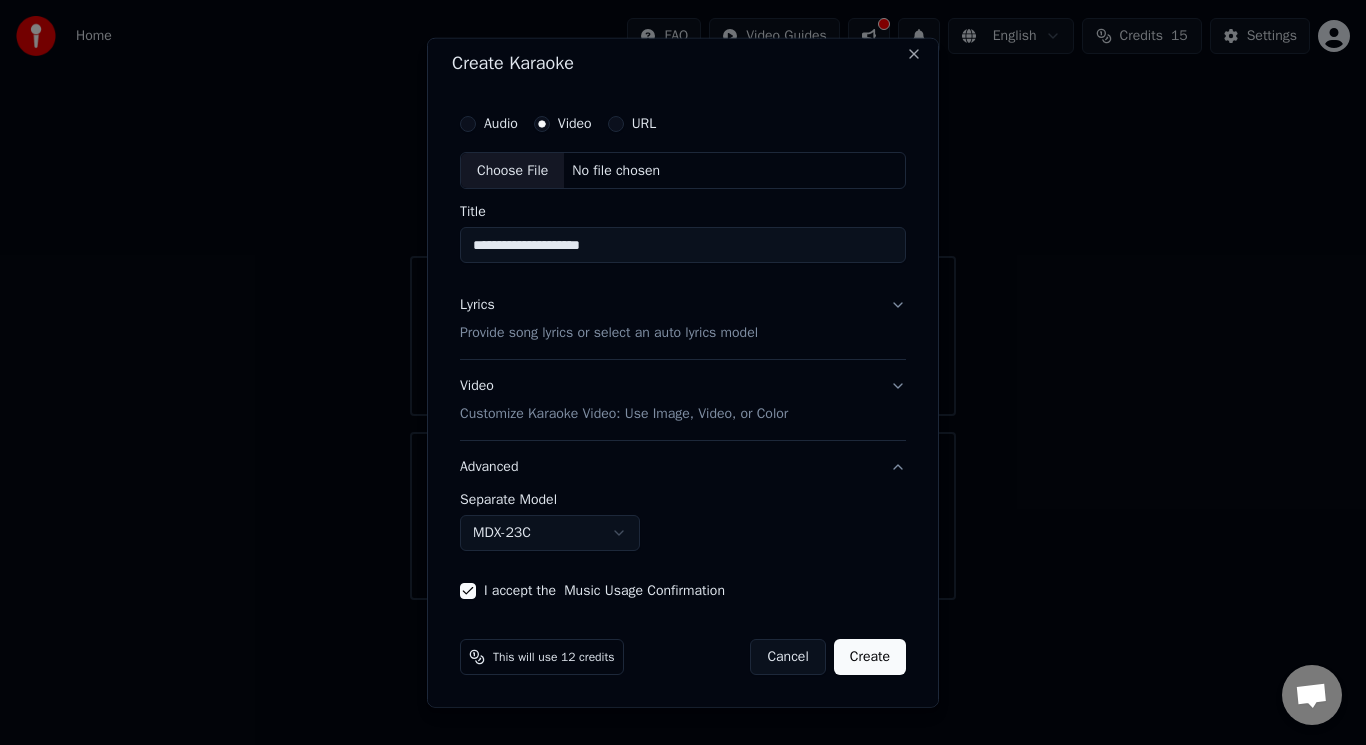 click on "Advanced" at bounding box center (683, 467) 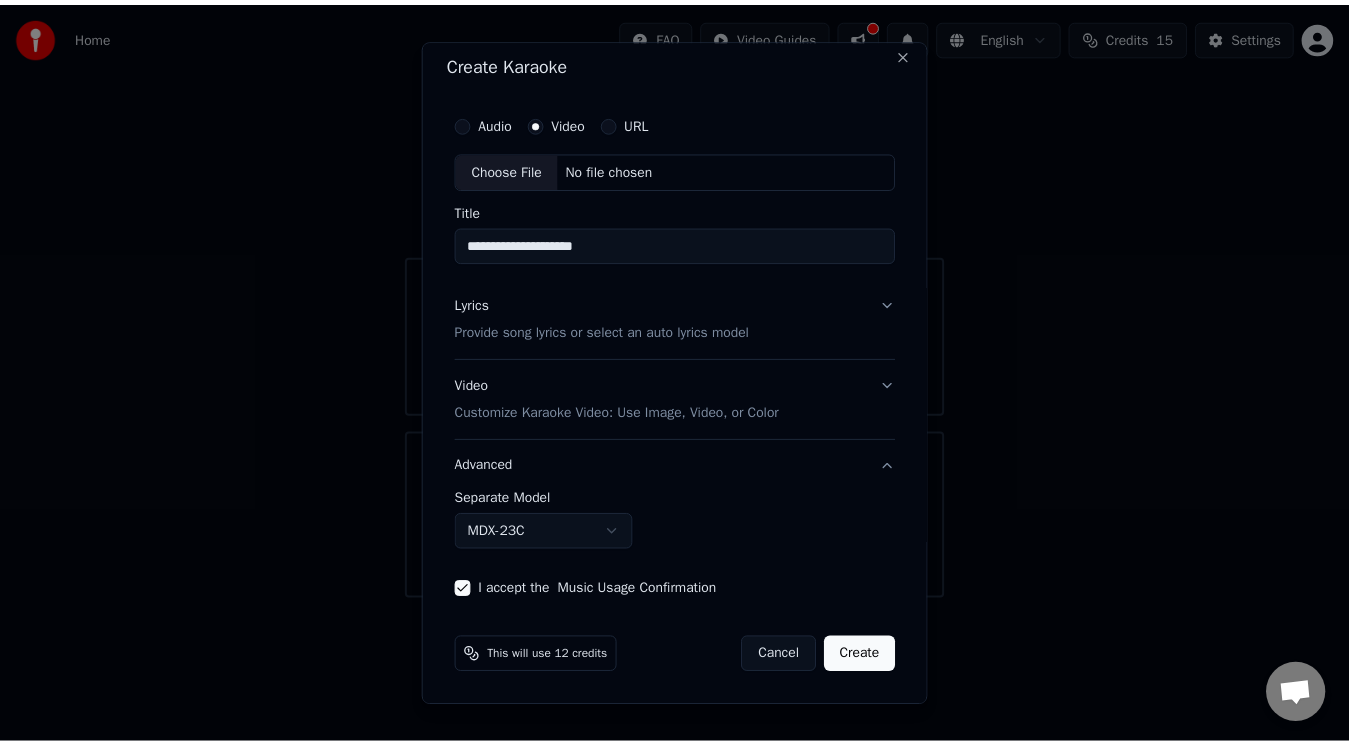 scroll, scrollTop: 0, scrollLeft: 0, axis: both 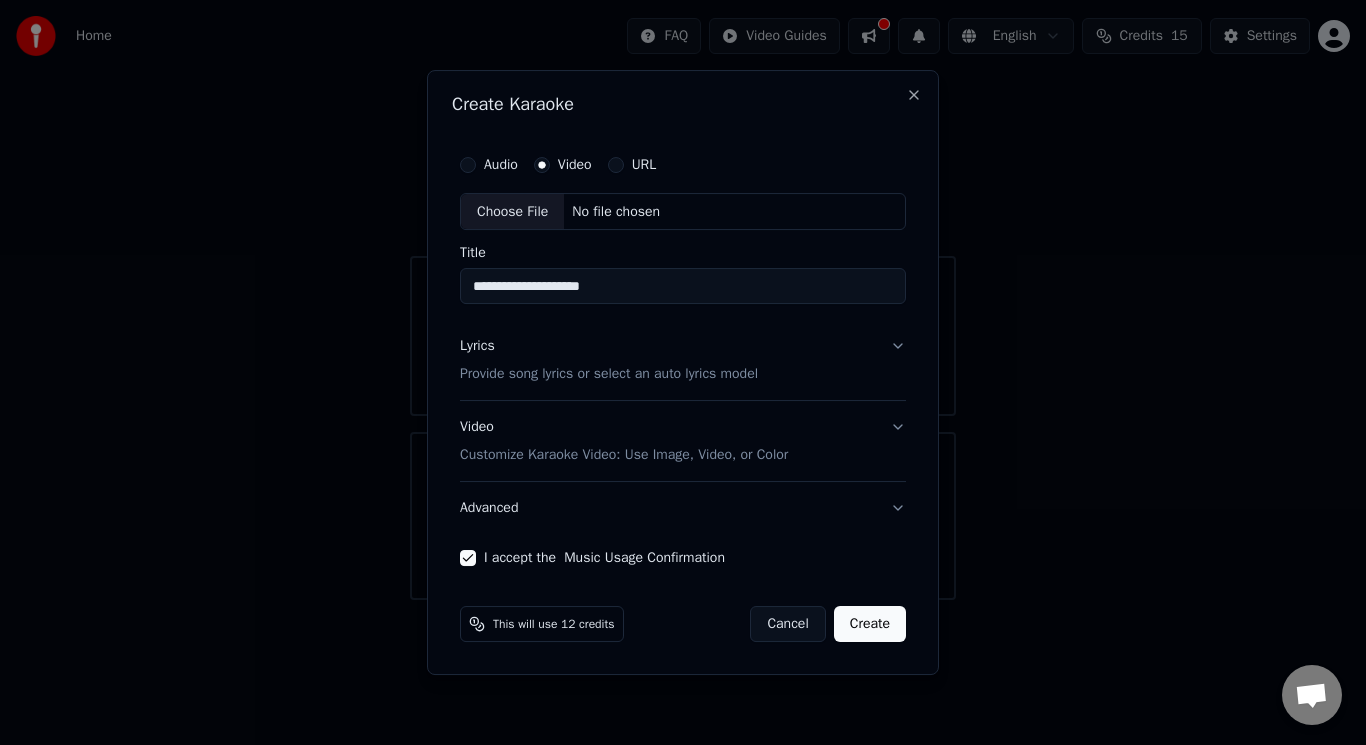 click on "Choose File" at bounding box center [512, 212] 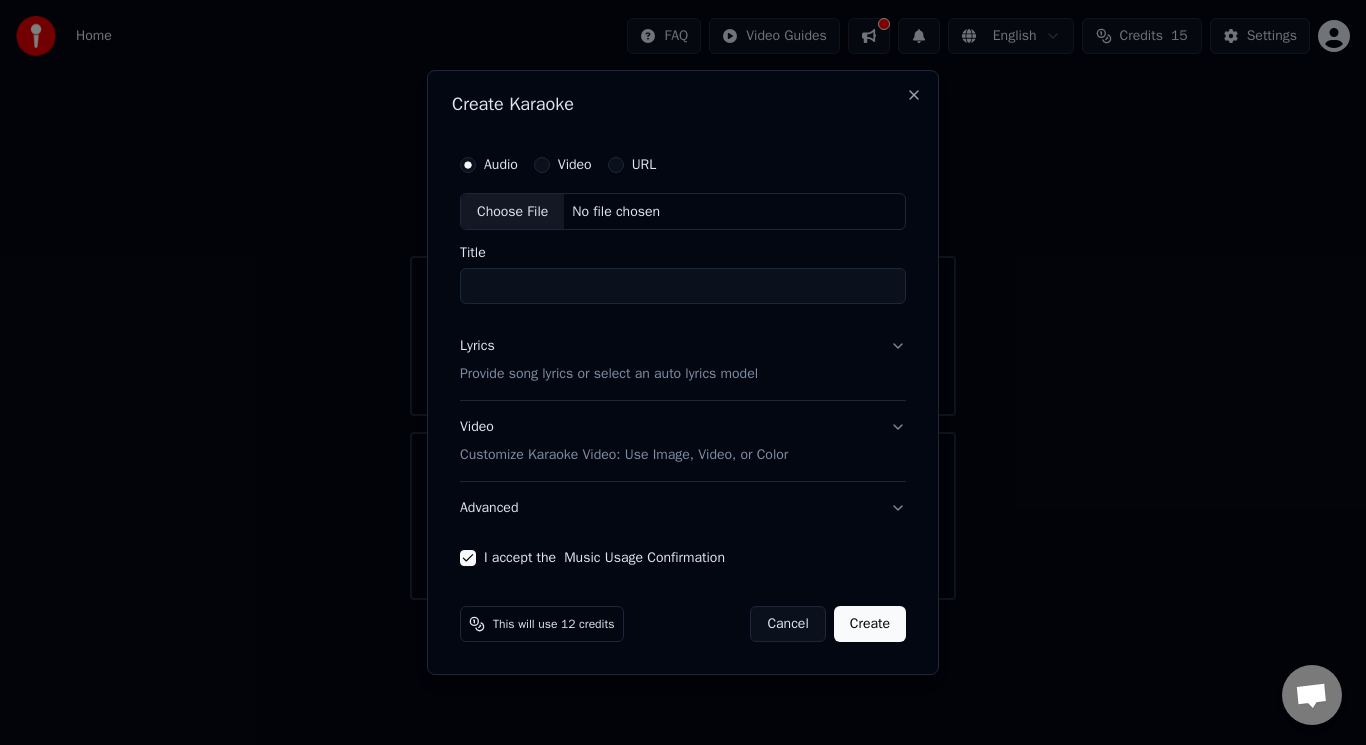 click on "Choose File" at bounding box center (512, 212) 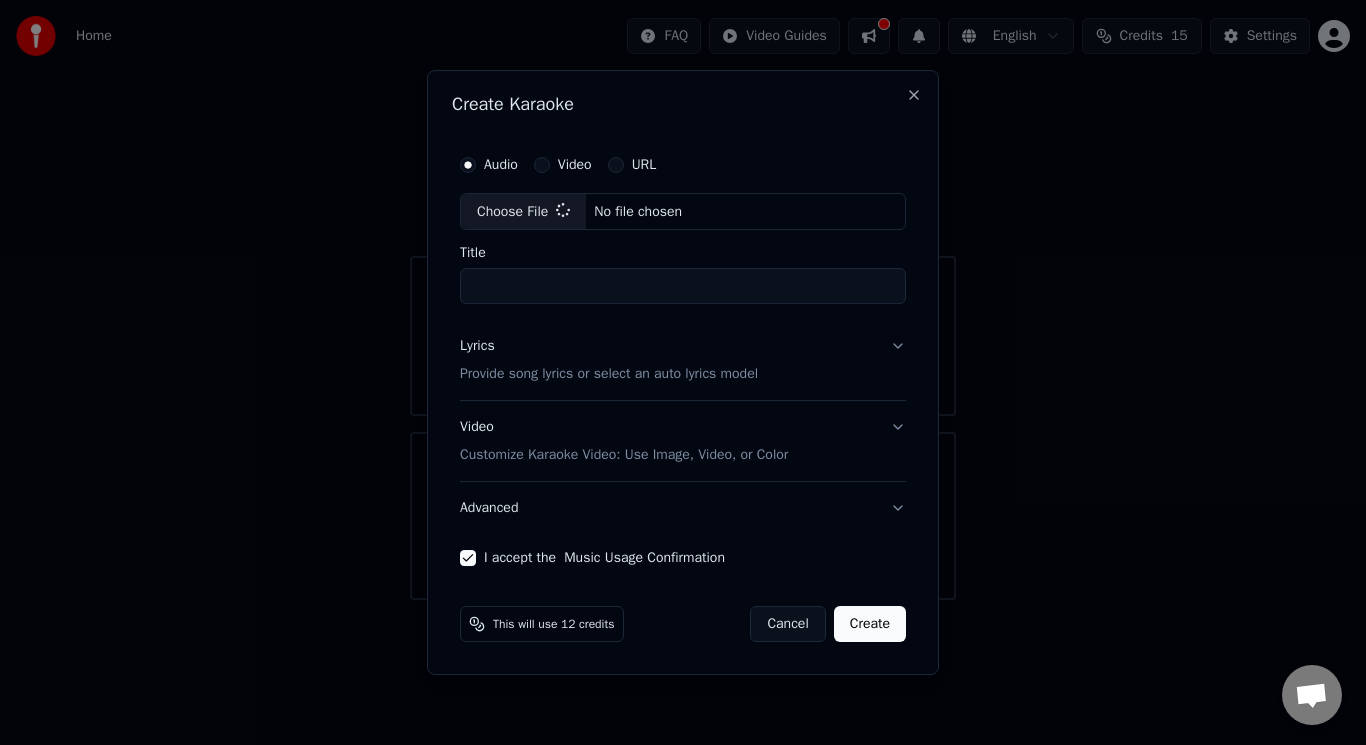 type on "**********" 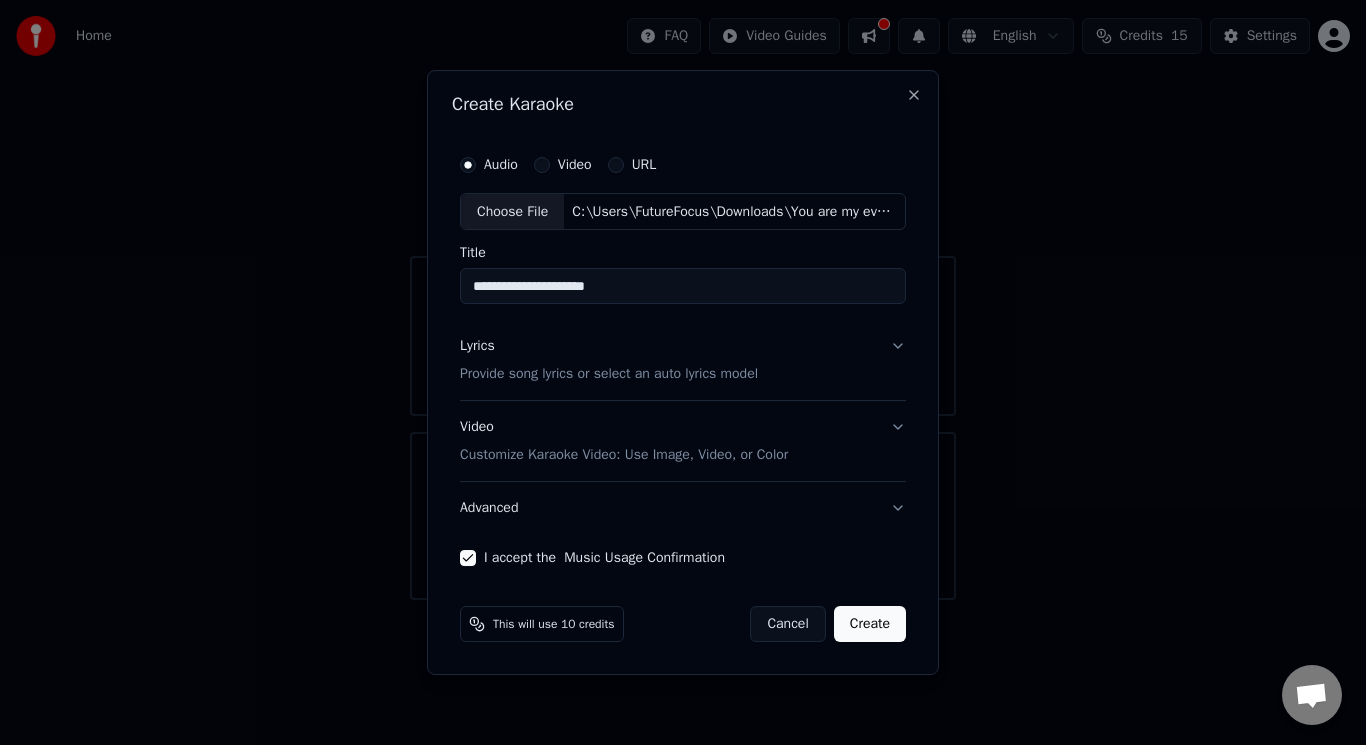 click on "Create" at bounding box center (870, 624) 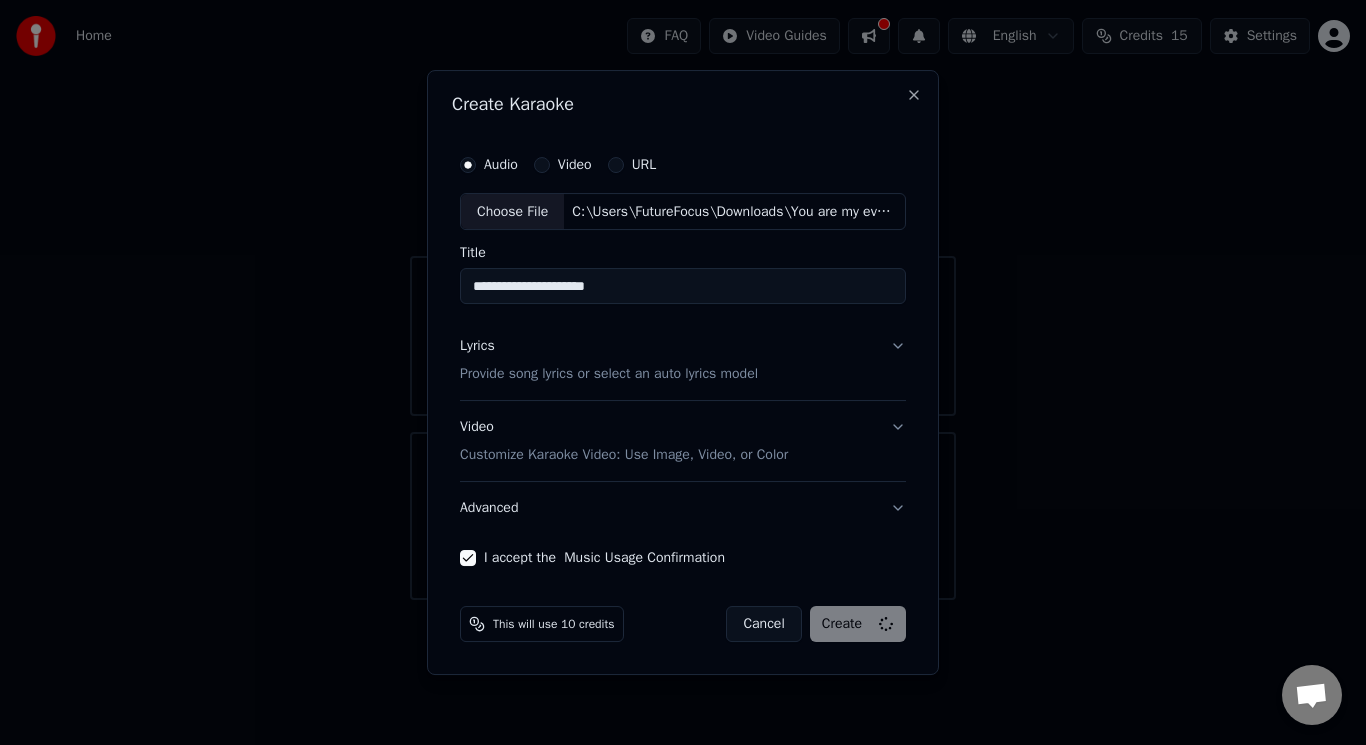 click on "Video Customize Karaoke Video: Use Image, Video, or Color" at bounding box center [683, 442] 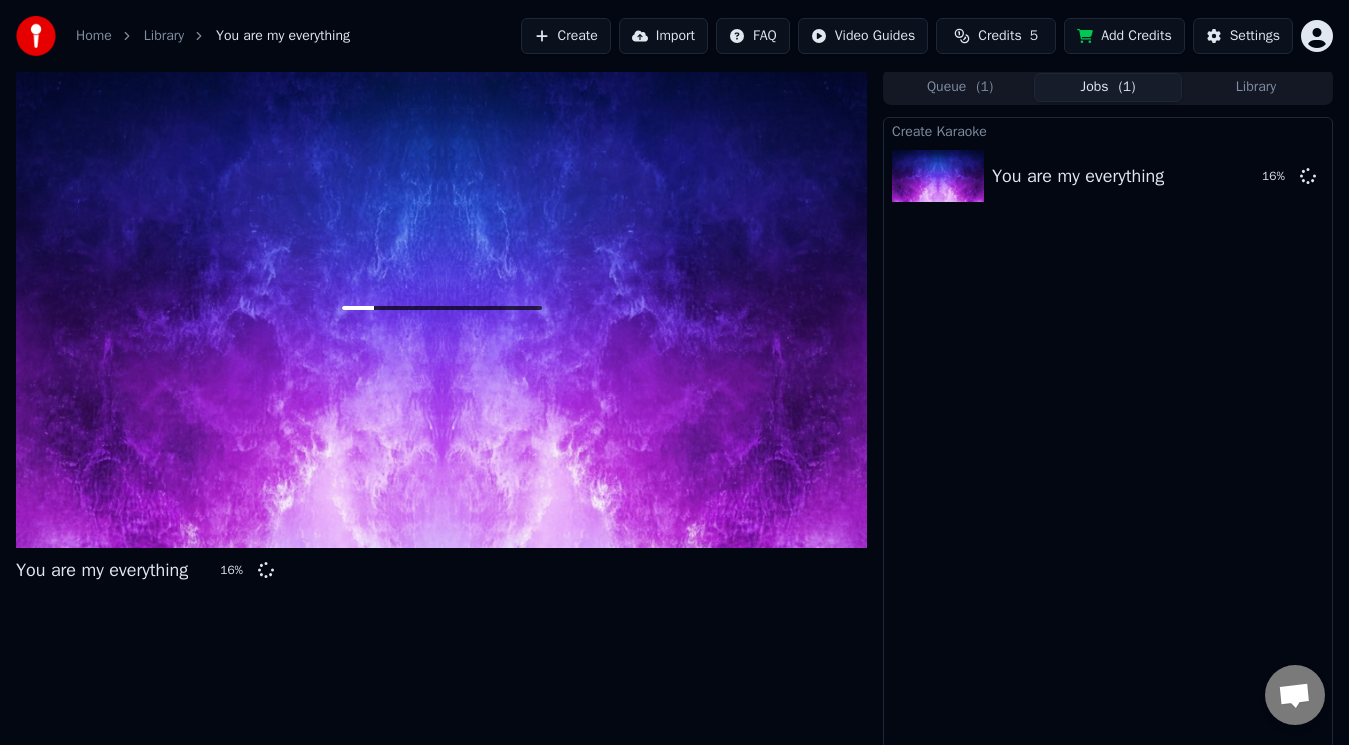 scroll, scrollTop: 1, scrollLeft: 0, axis: vertical 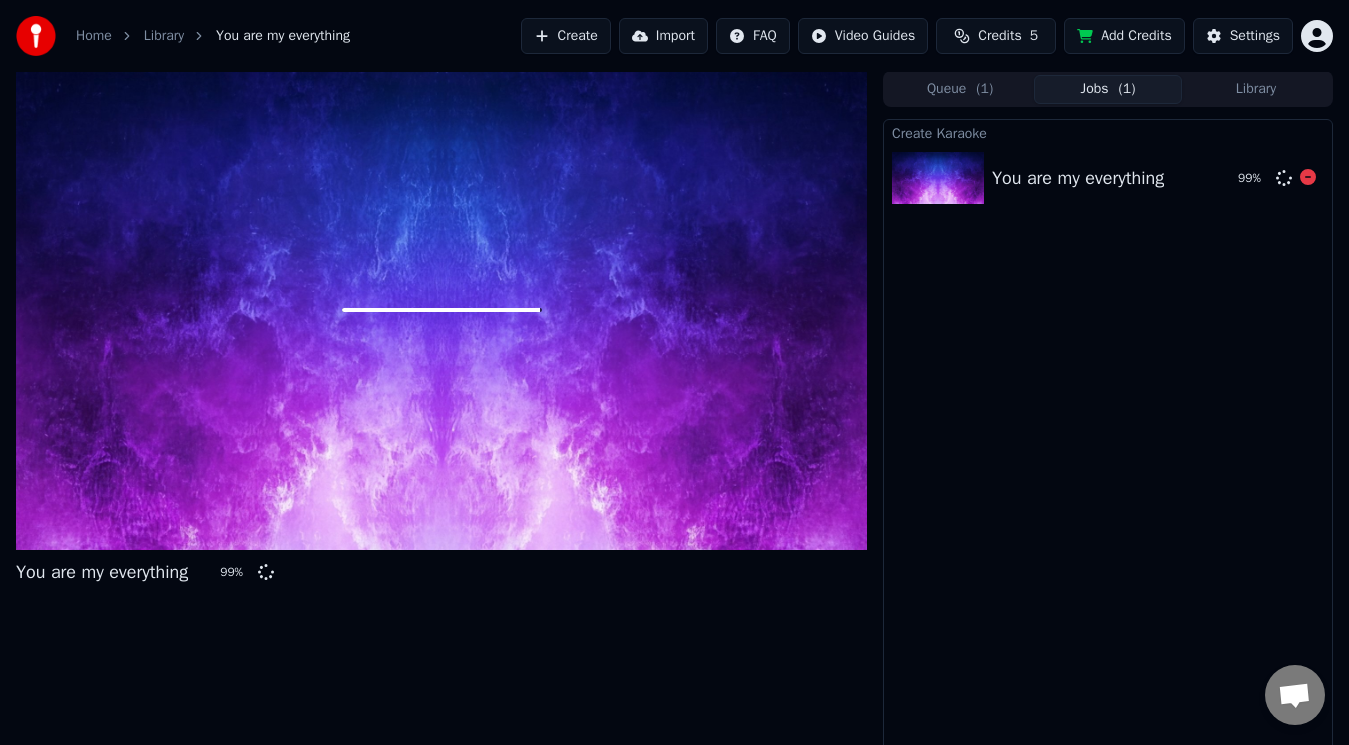 click at bounding box center (938, 178) 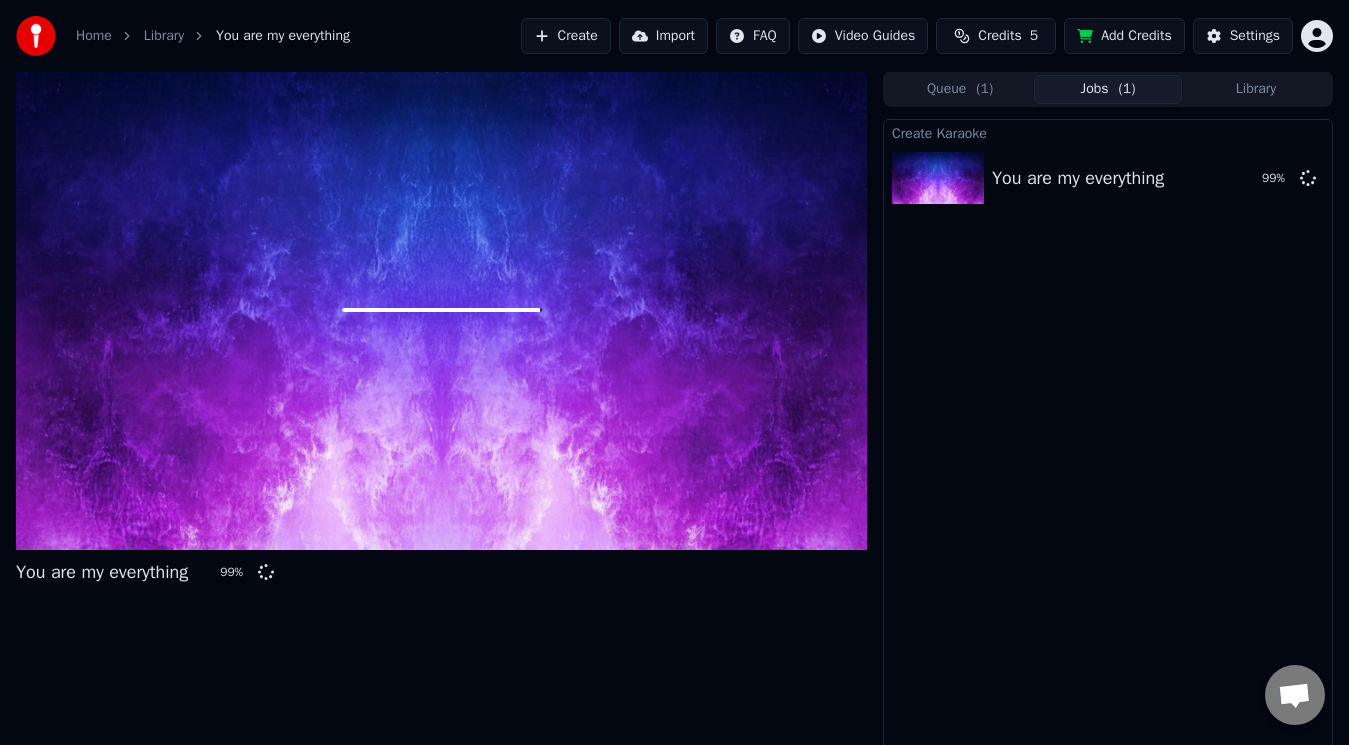 drag, startPoint x: 1045, startPoint y: 552, endPoint x: 1044, endPoint y: 562, distance: 10.049875 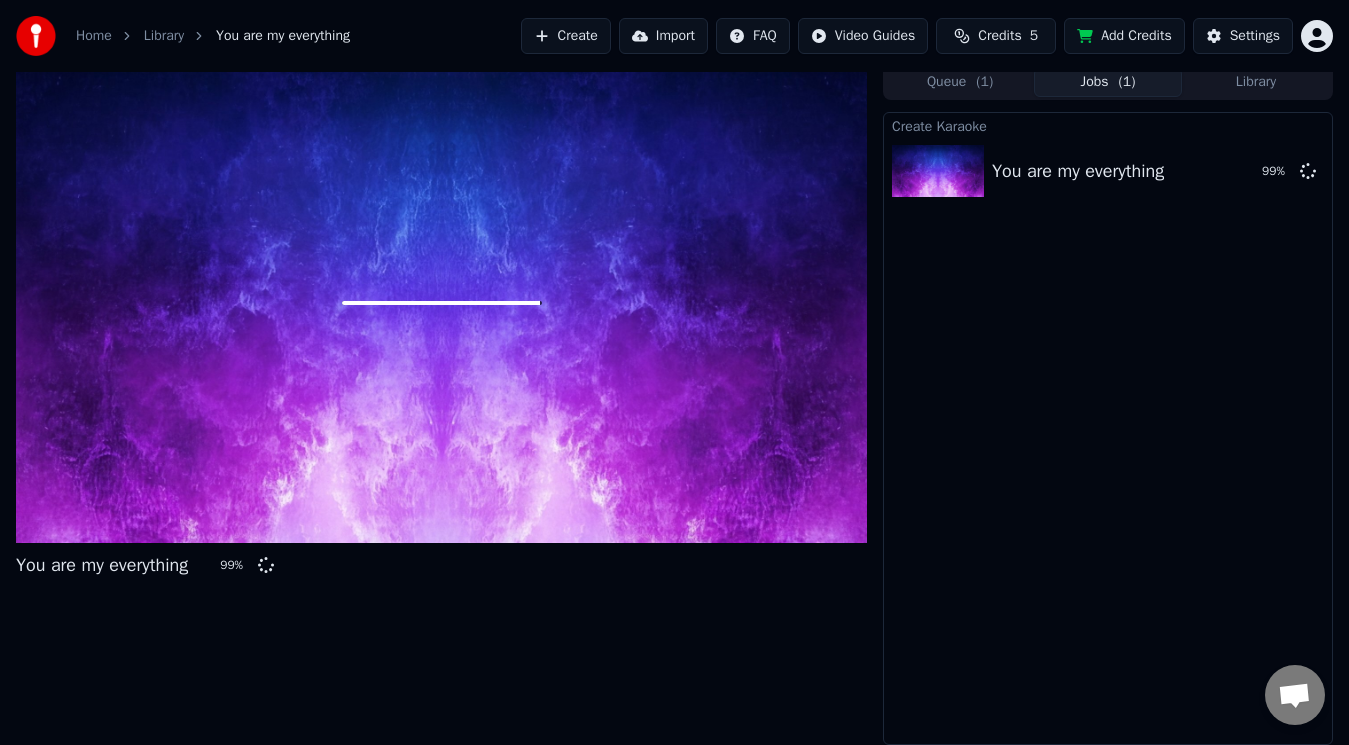scroll, scrollTop: 0, scrollLeft: 0, axis: both 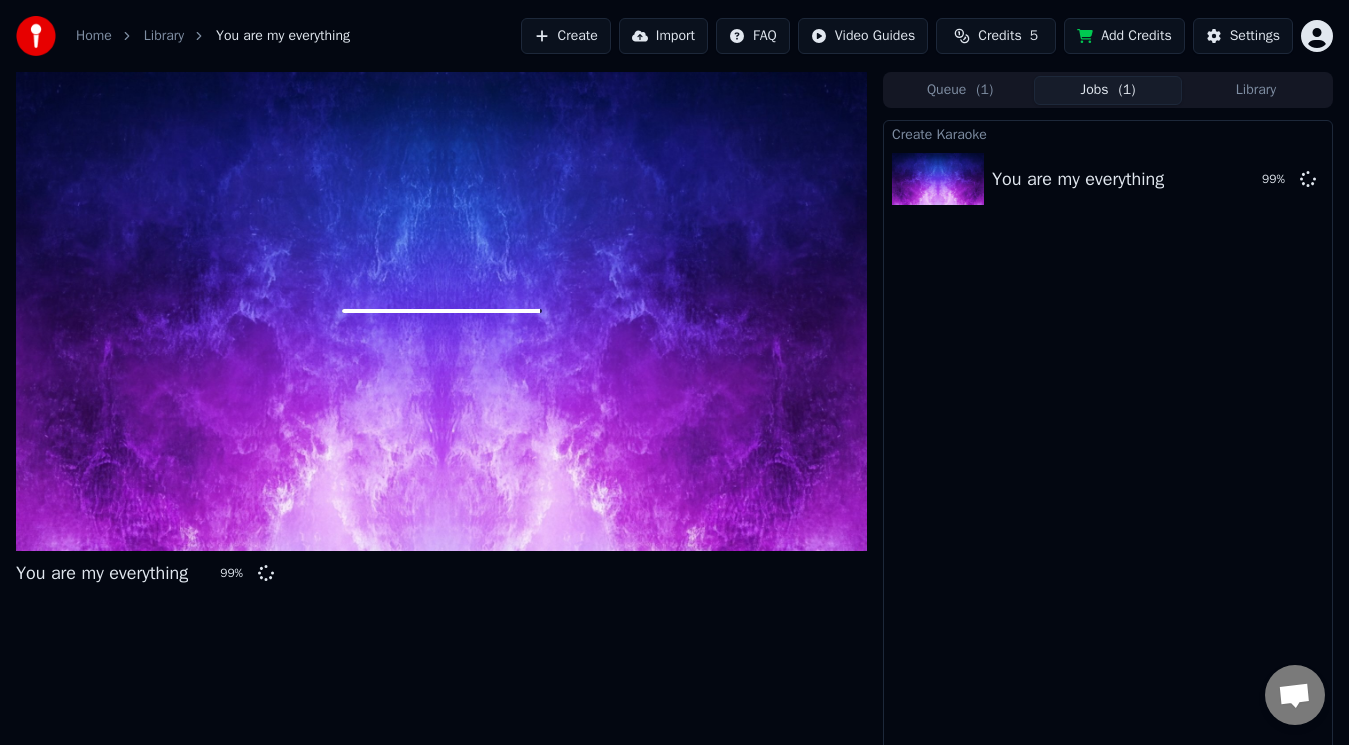 click at bounding box center [441, 311] 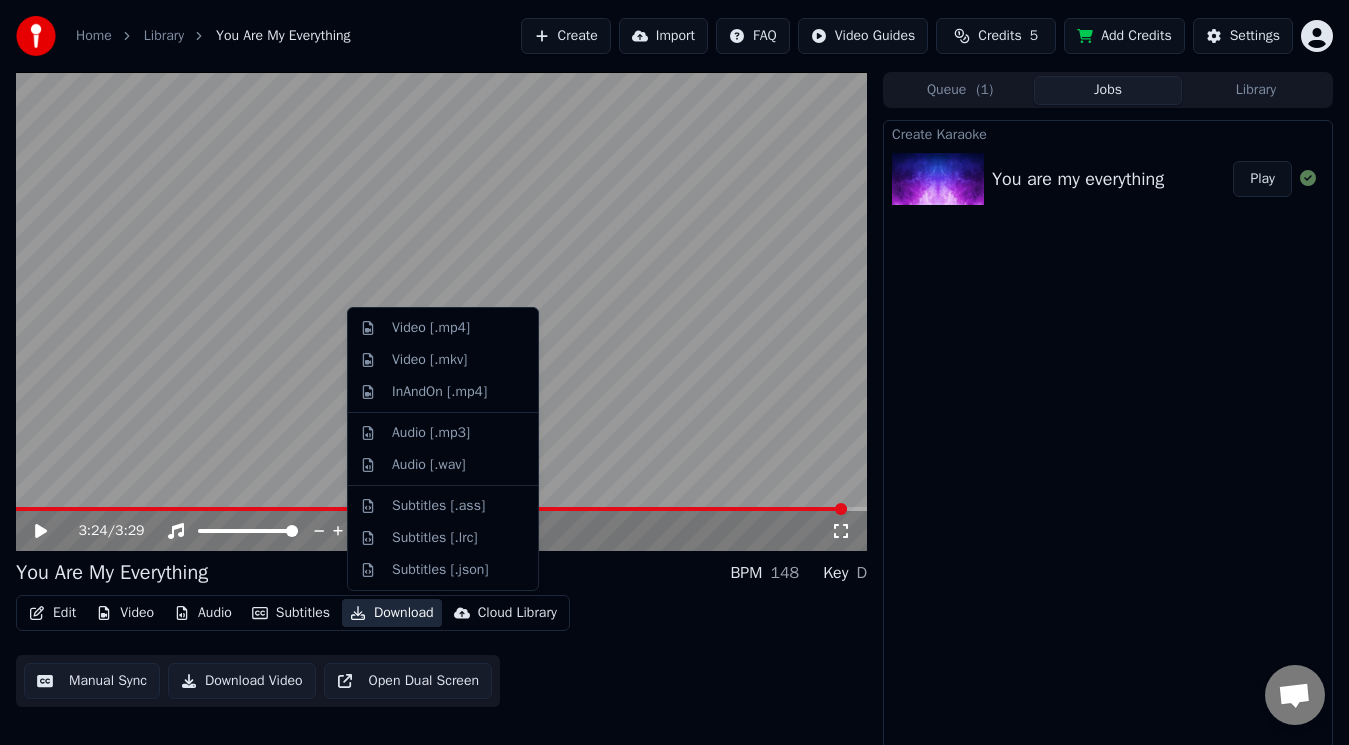 click on "Download" at bounding box center (392, 613) 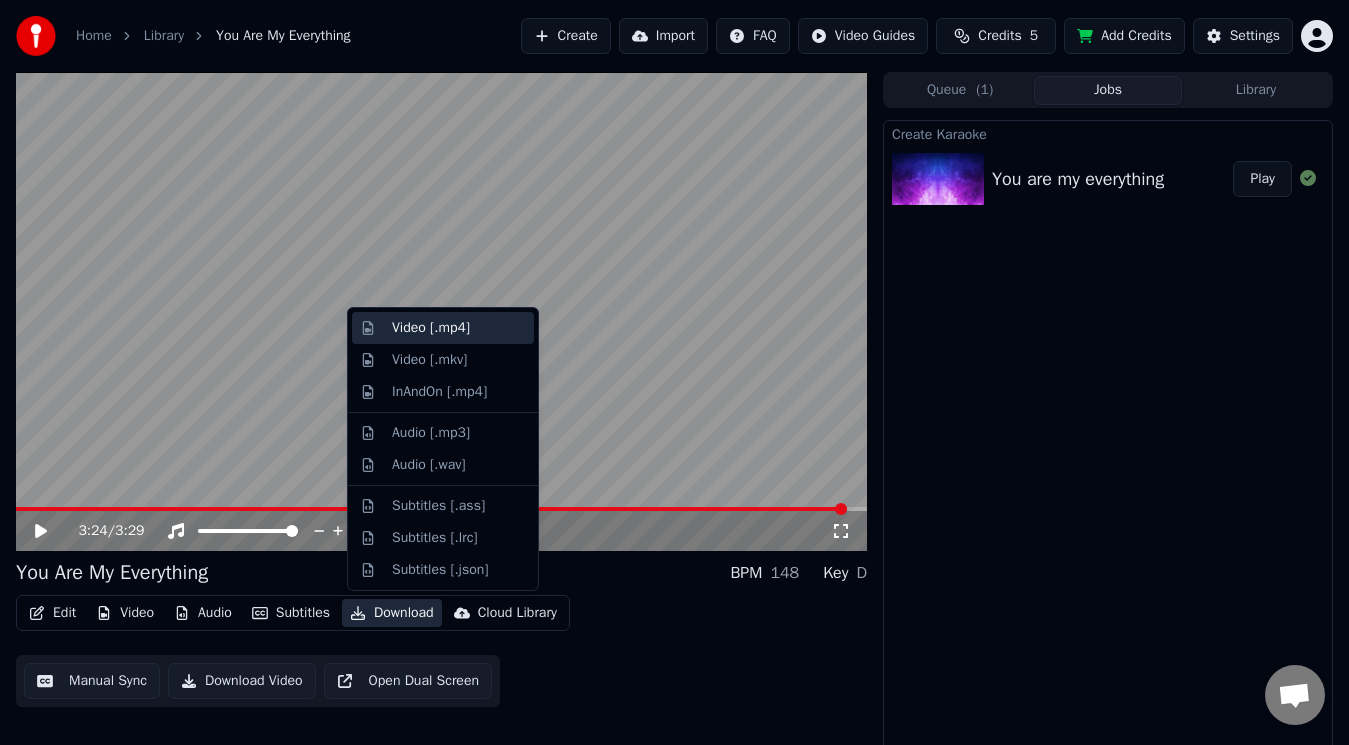 click on "Video [.mp4]" at bounding box center (431, 328) 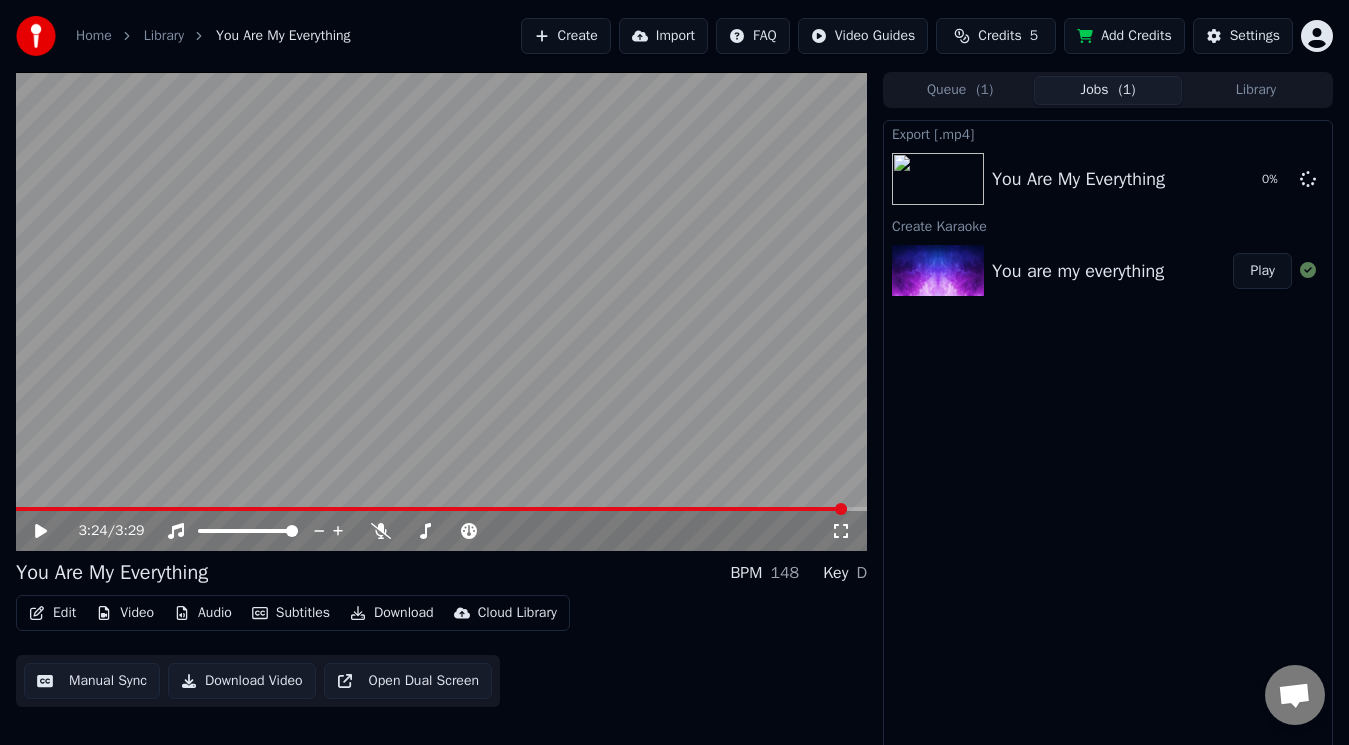click 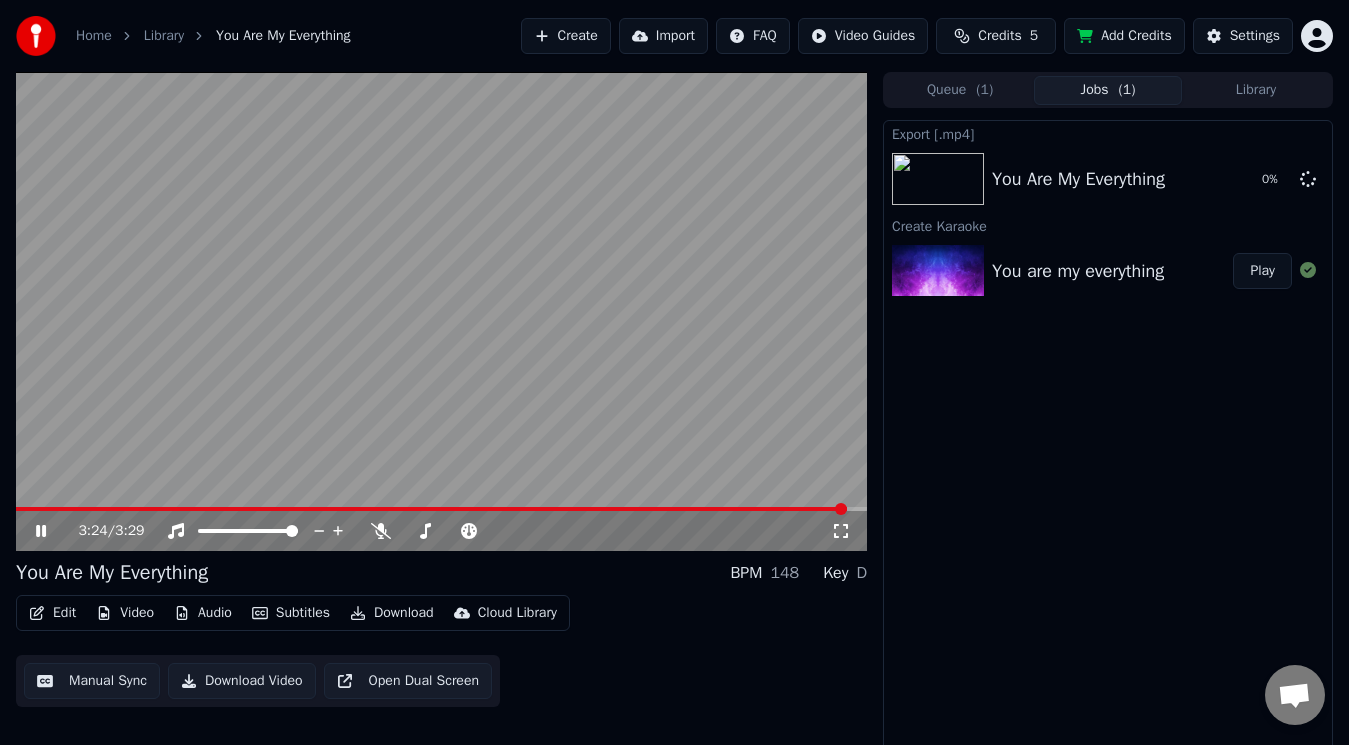 click on "Play" at bounding box center (1262, 271) 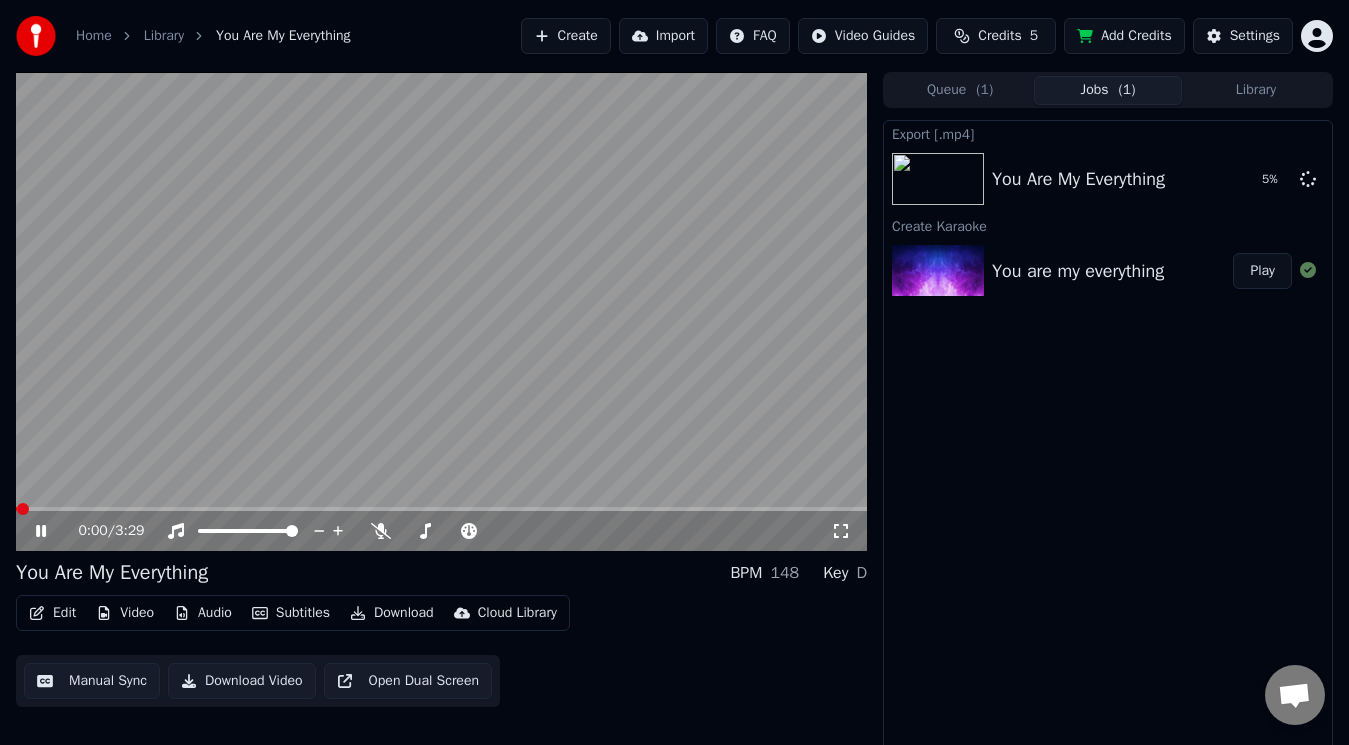 click 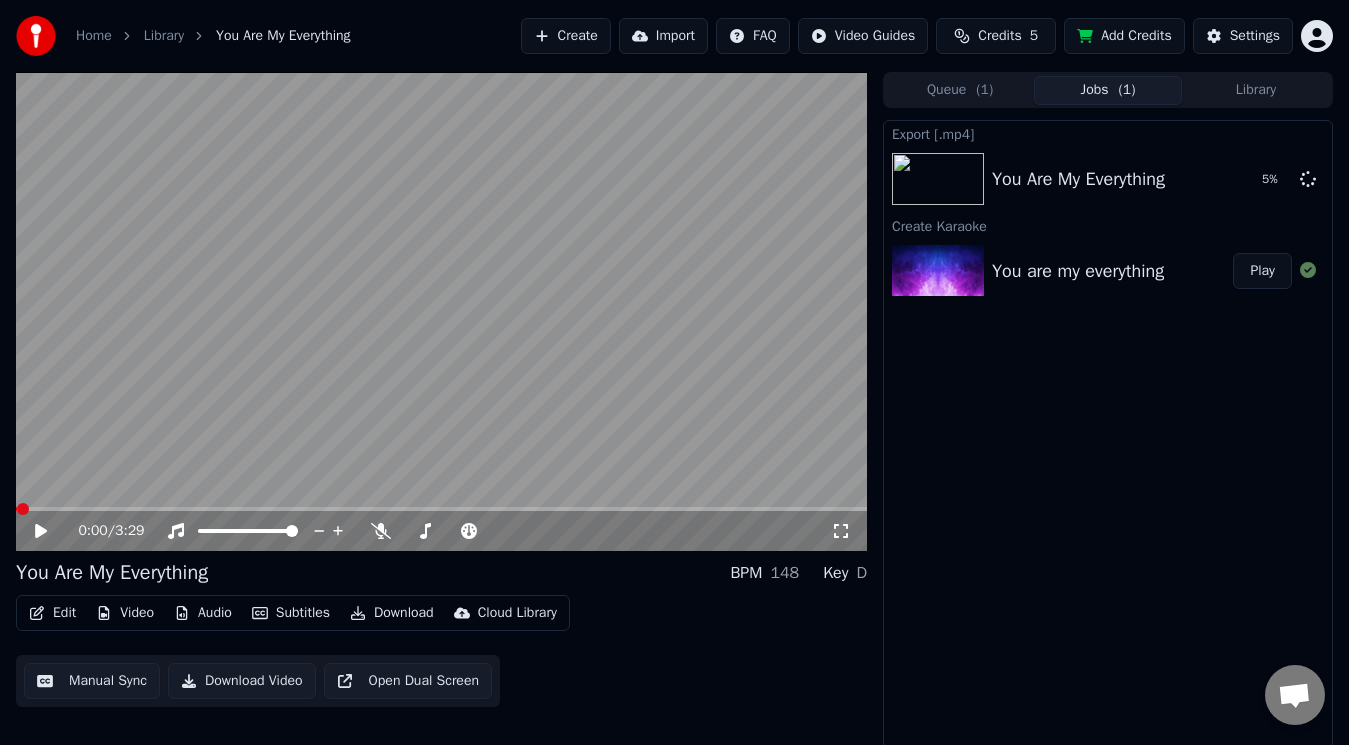 click 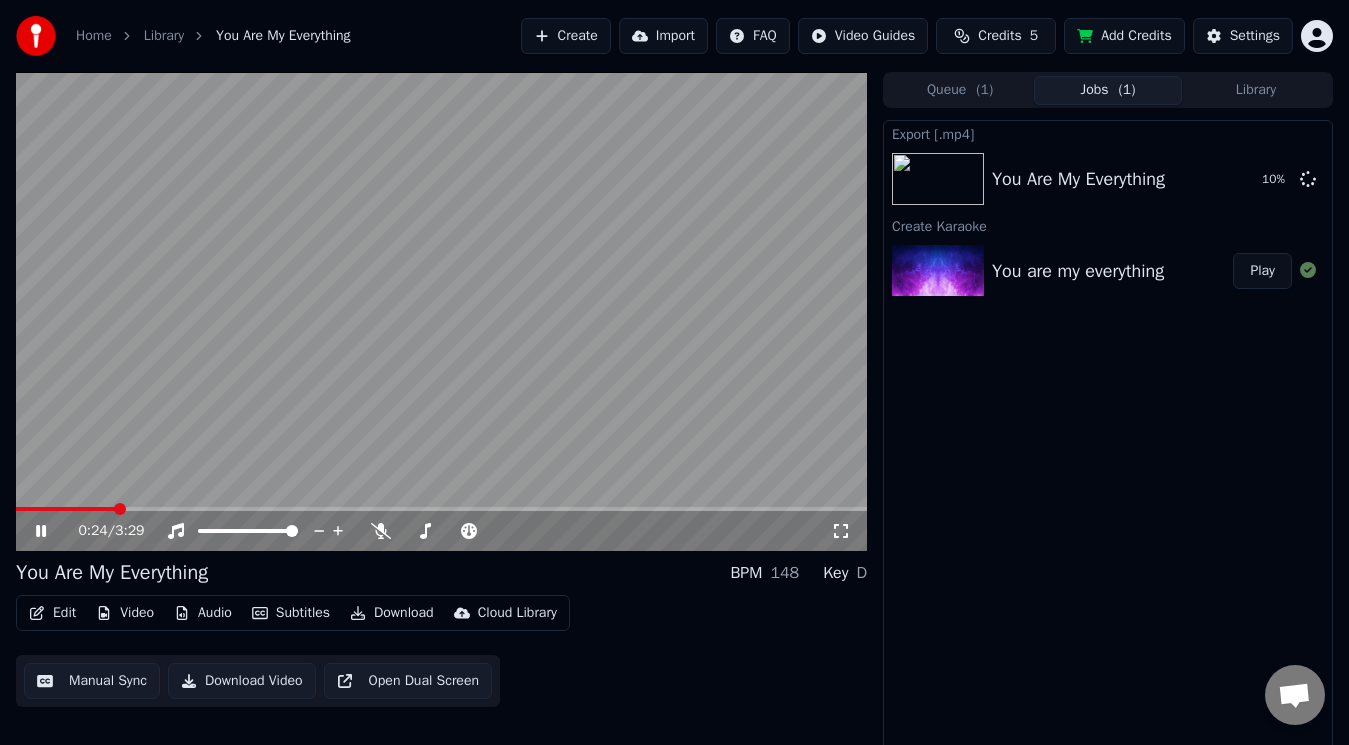 click on "0:24  /  3:29" at bounding box center [441, 531] 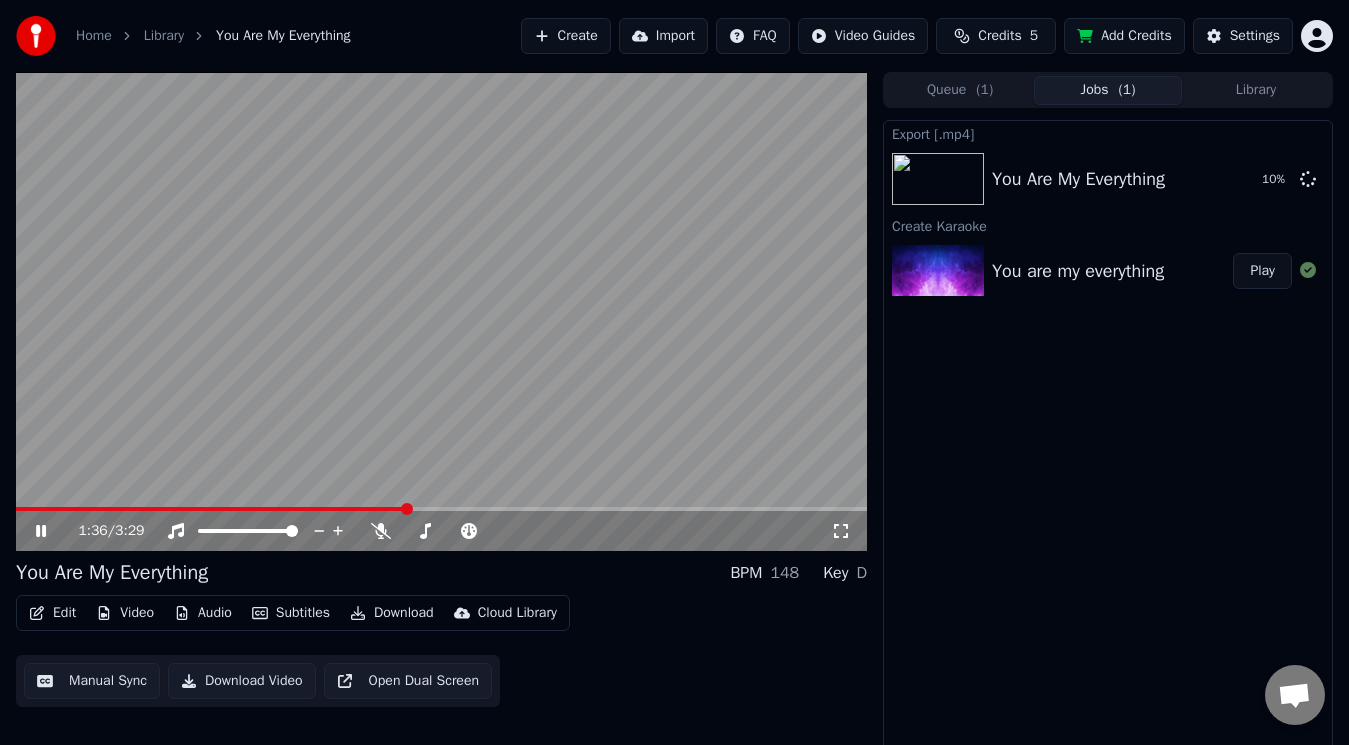 click at bounding box center [441, 509] 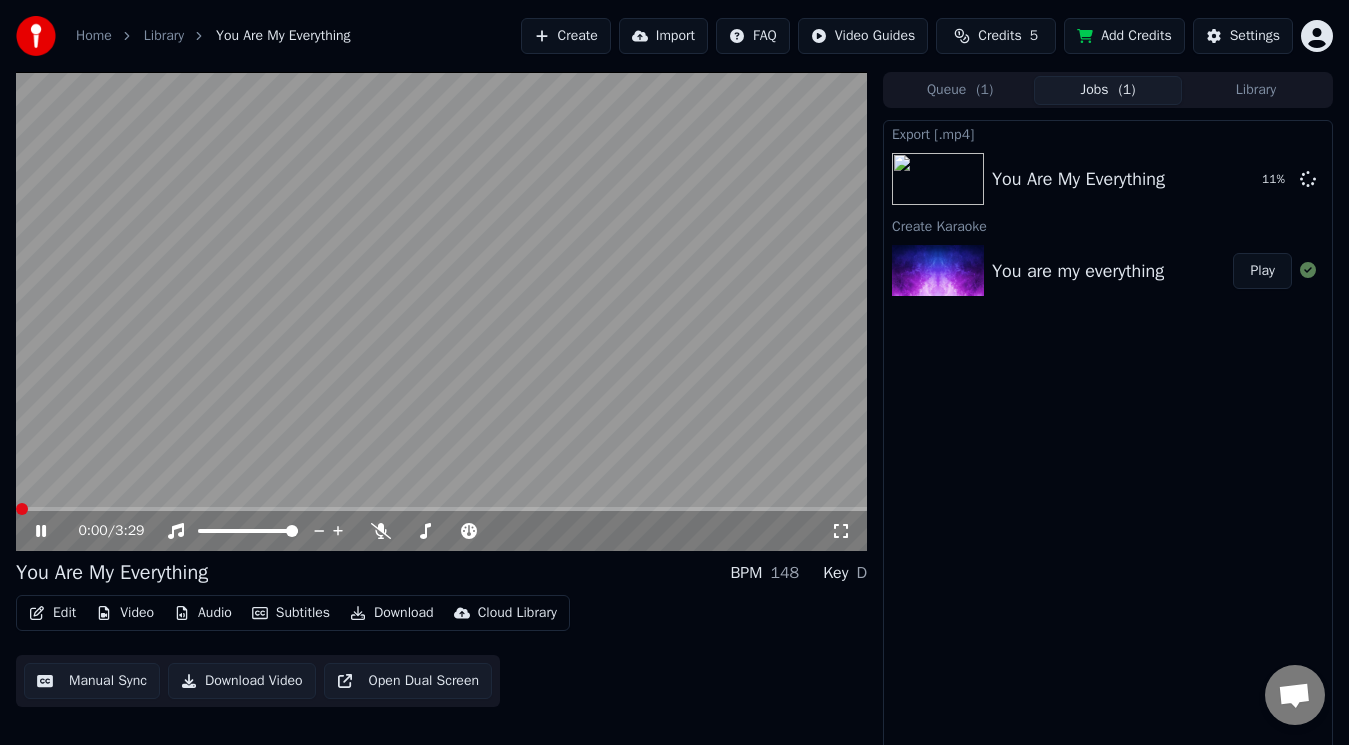 click at bounding box center [22, 509] 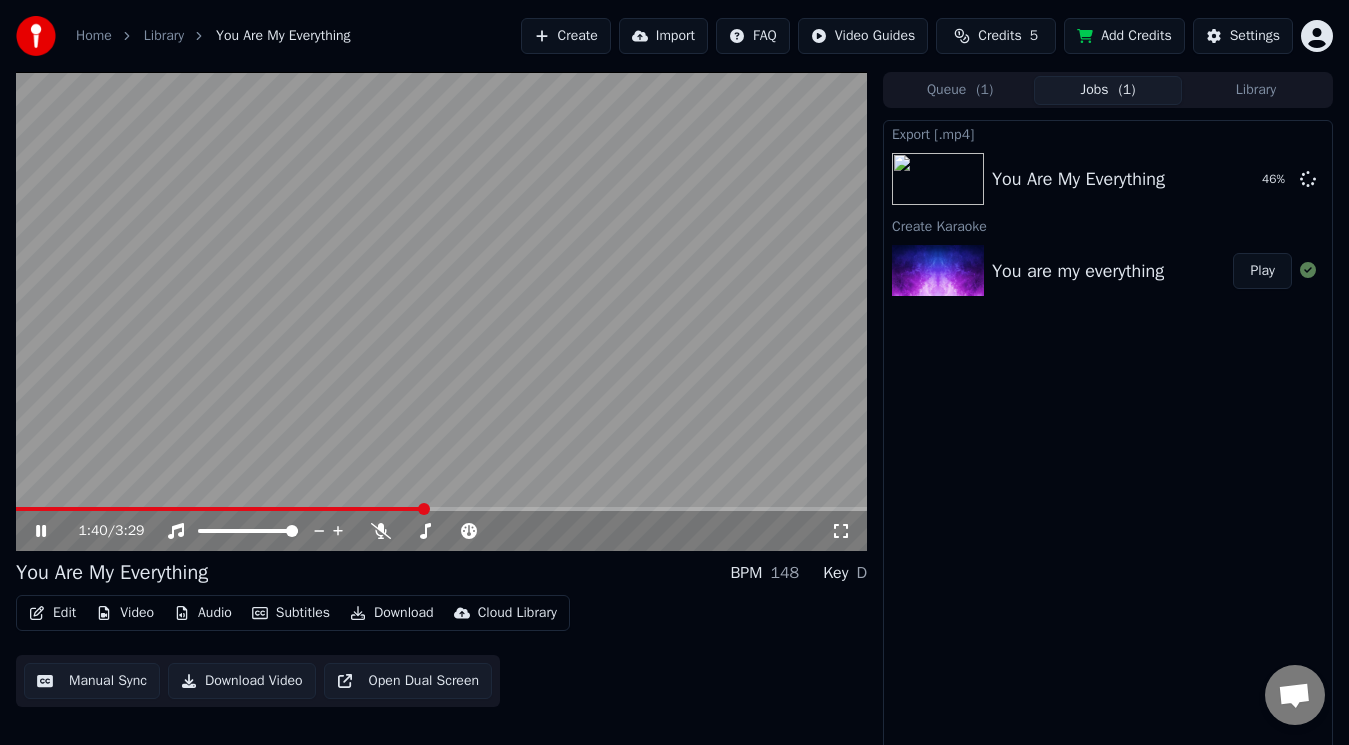 drag, startPoint x: 413, startPoint y: 511, endPoint x: 358, endPoint y: 507, distance: 55.145264 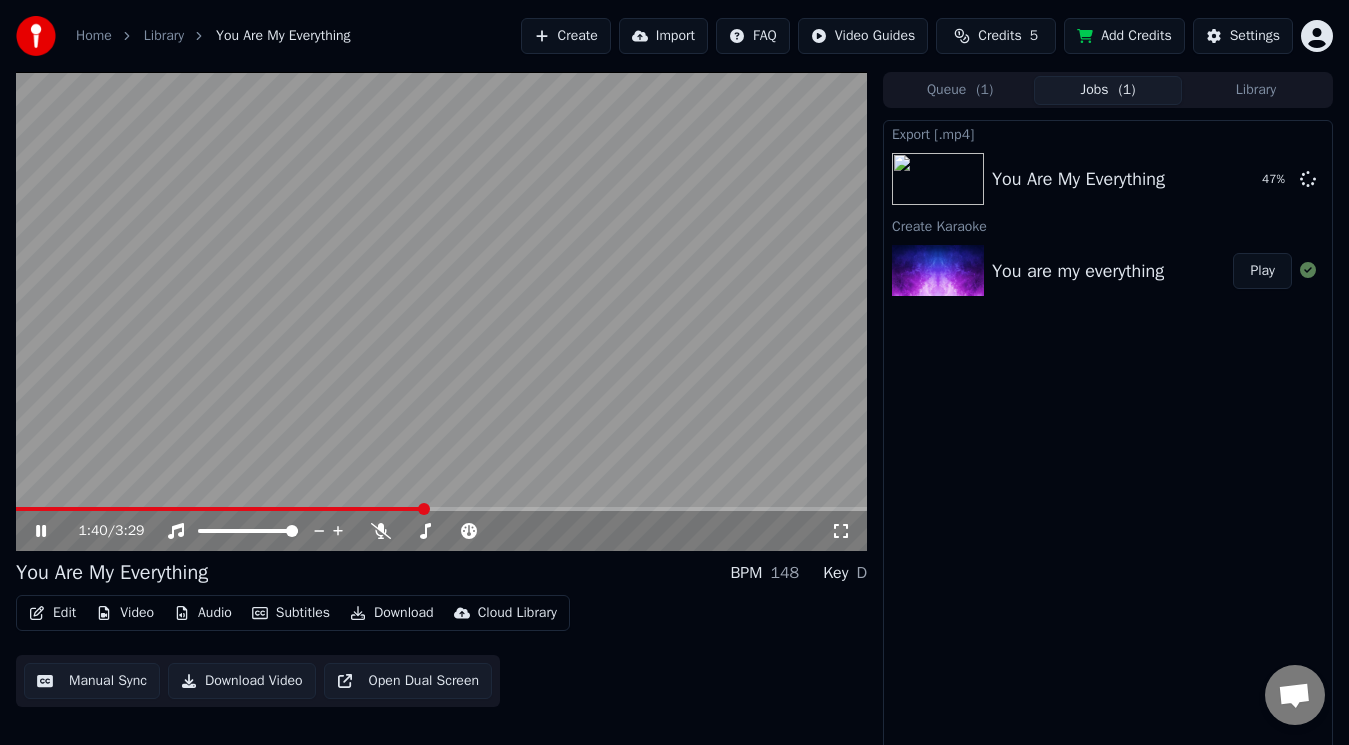 click at bounding box center [219, 509] 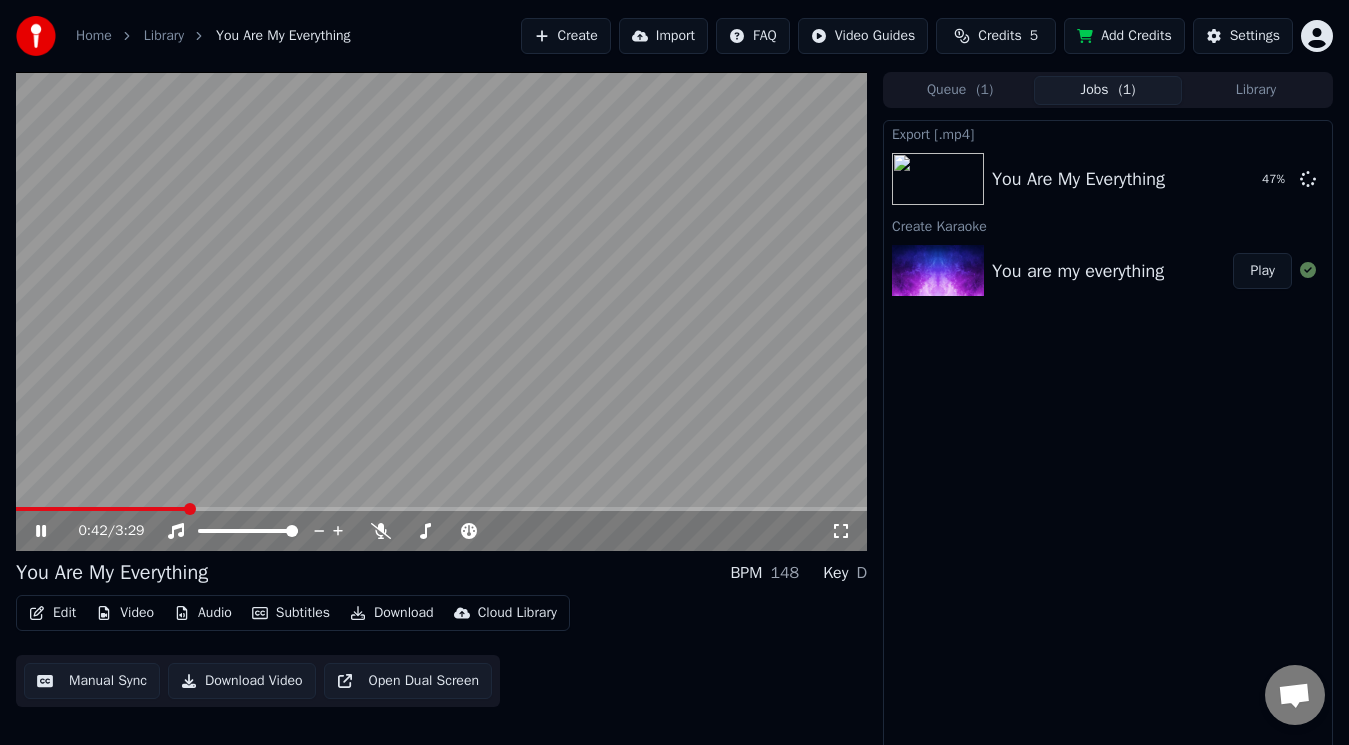 click at bounding box center [101, 509] 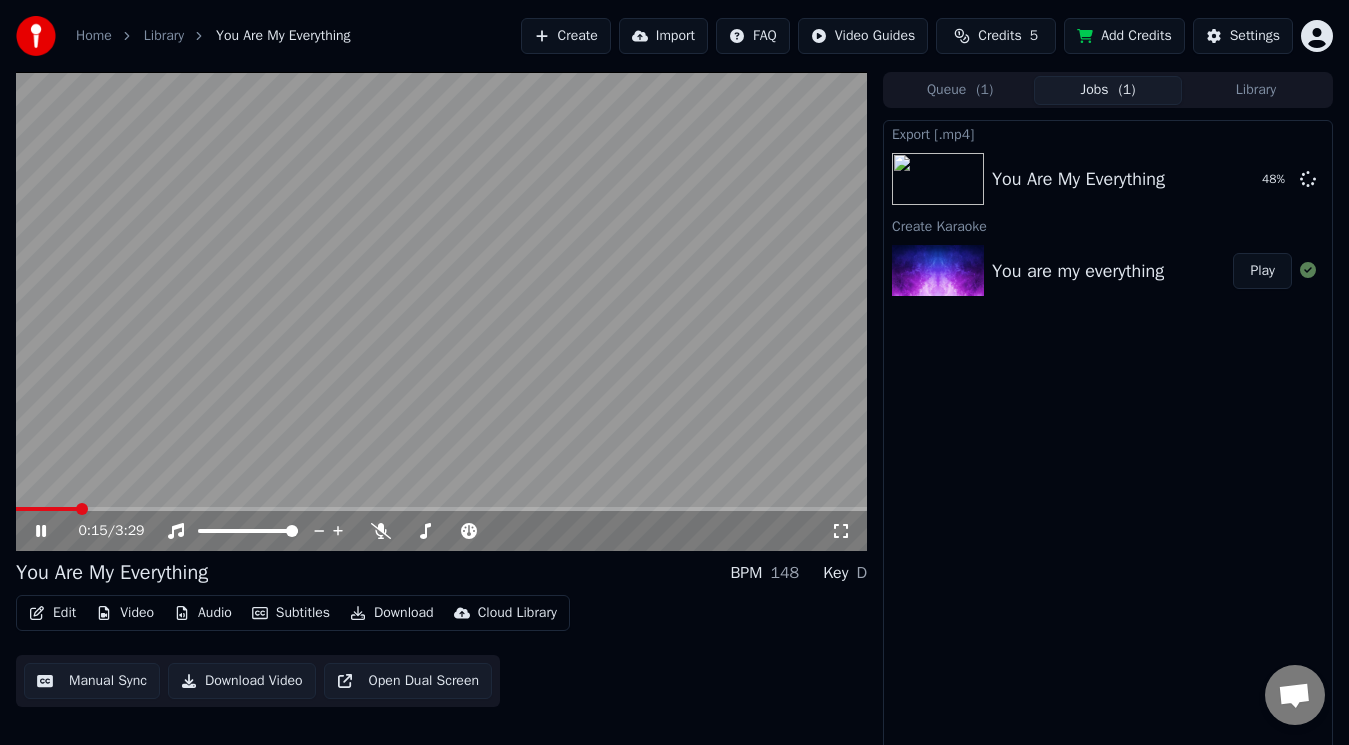 drag, startPoint x: 60, startPoint y: 514, endPoint x: 0, endPoint y: 514, distance: 60 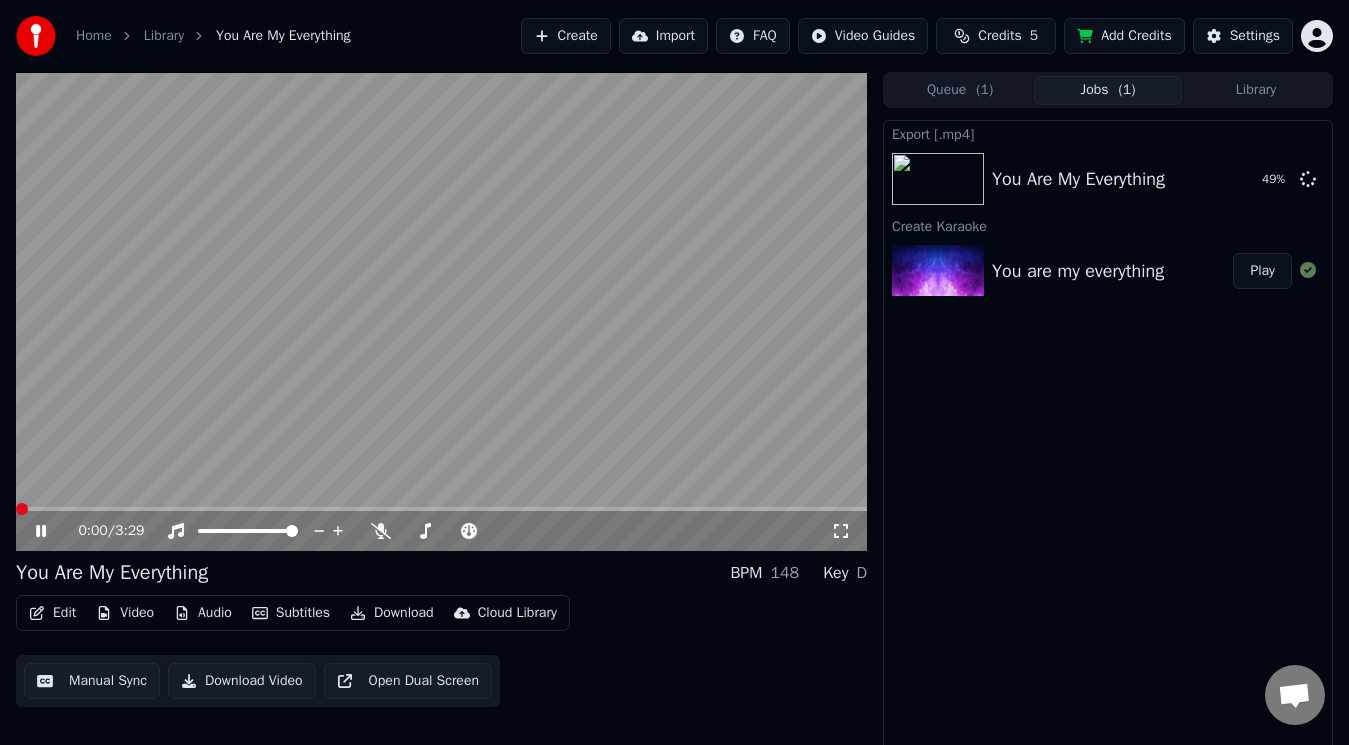 click at bounding box center (22, 509) 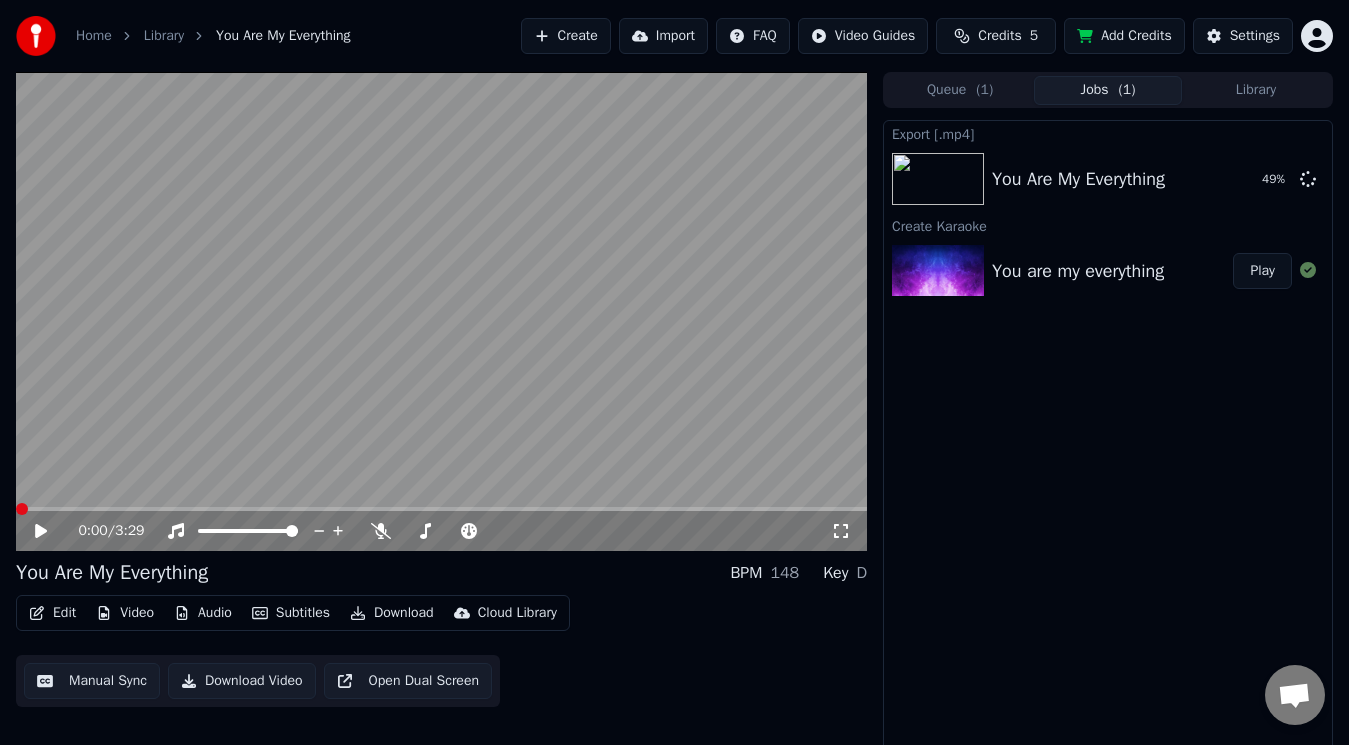 click 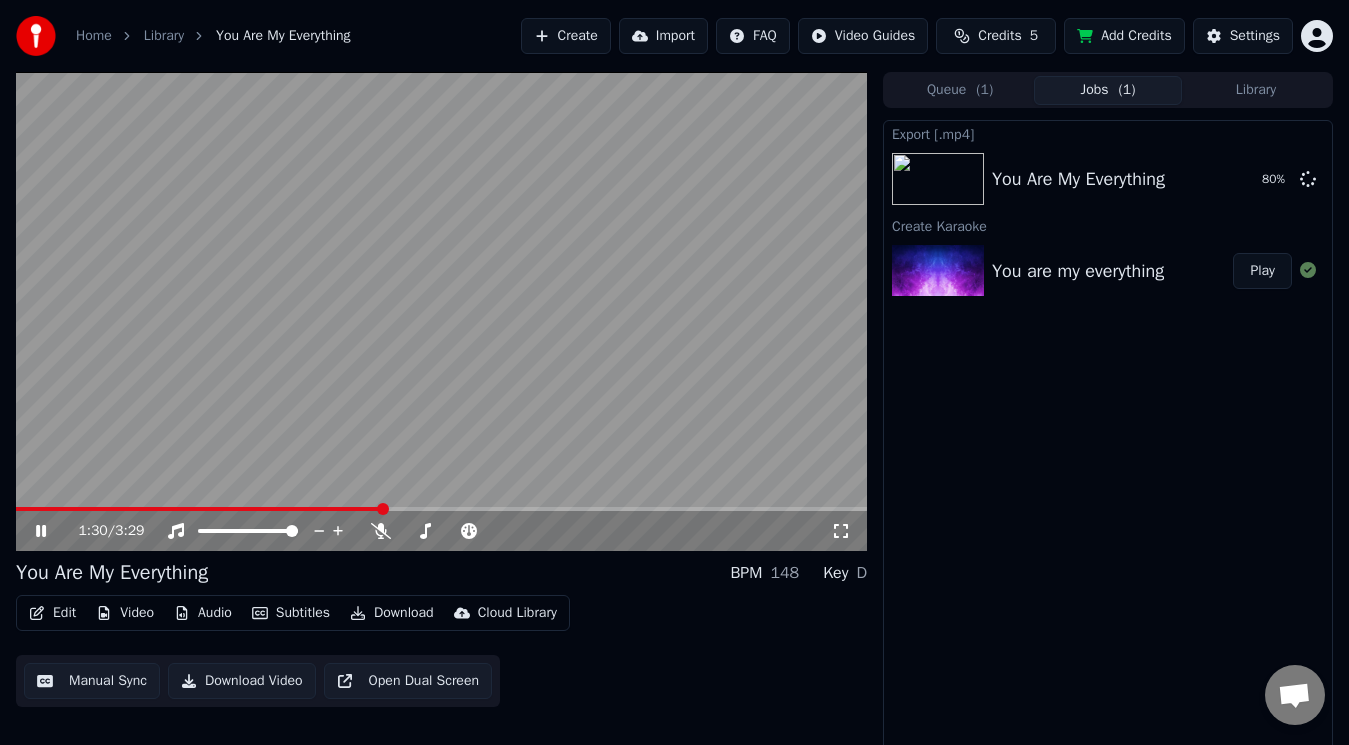 click at bounding box center (383, 509) 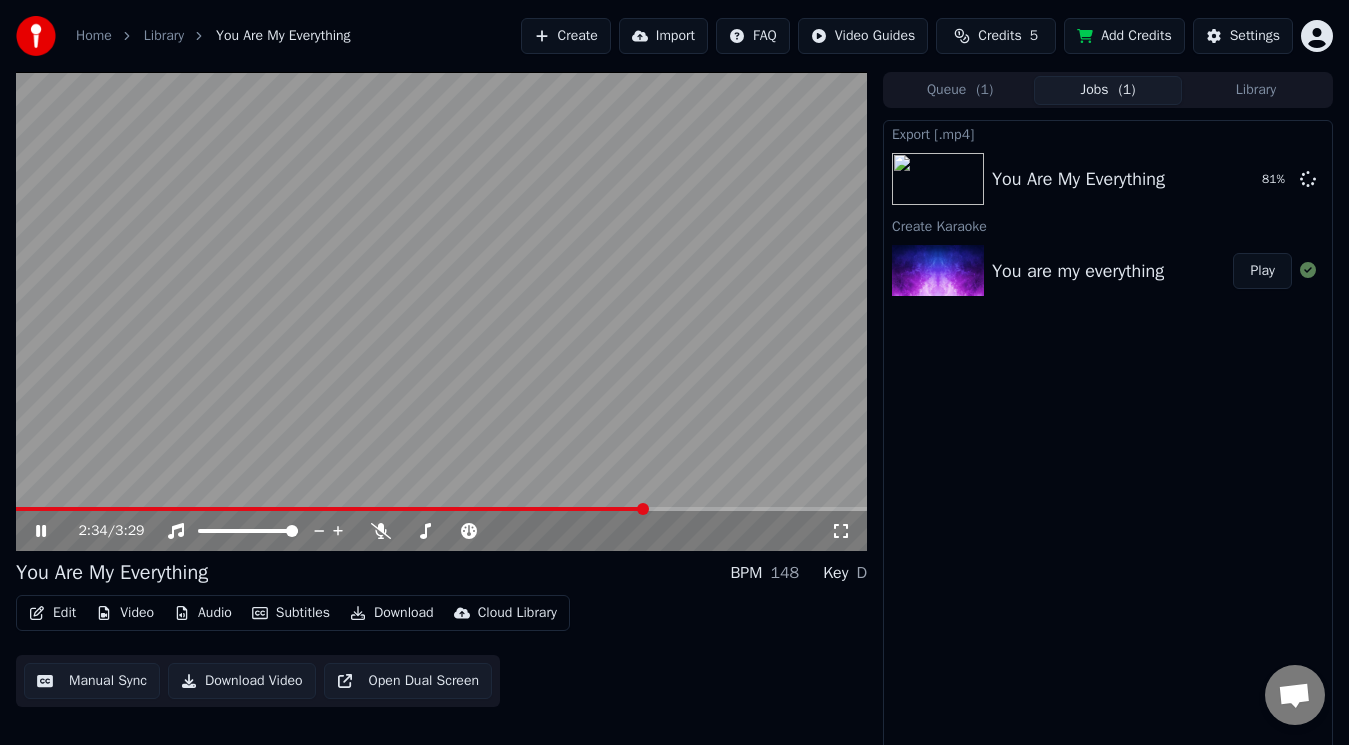 click on "Play" at bounding box center (1262, 271) 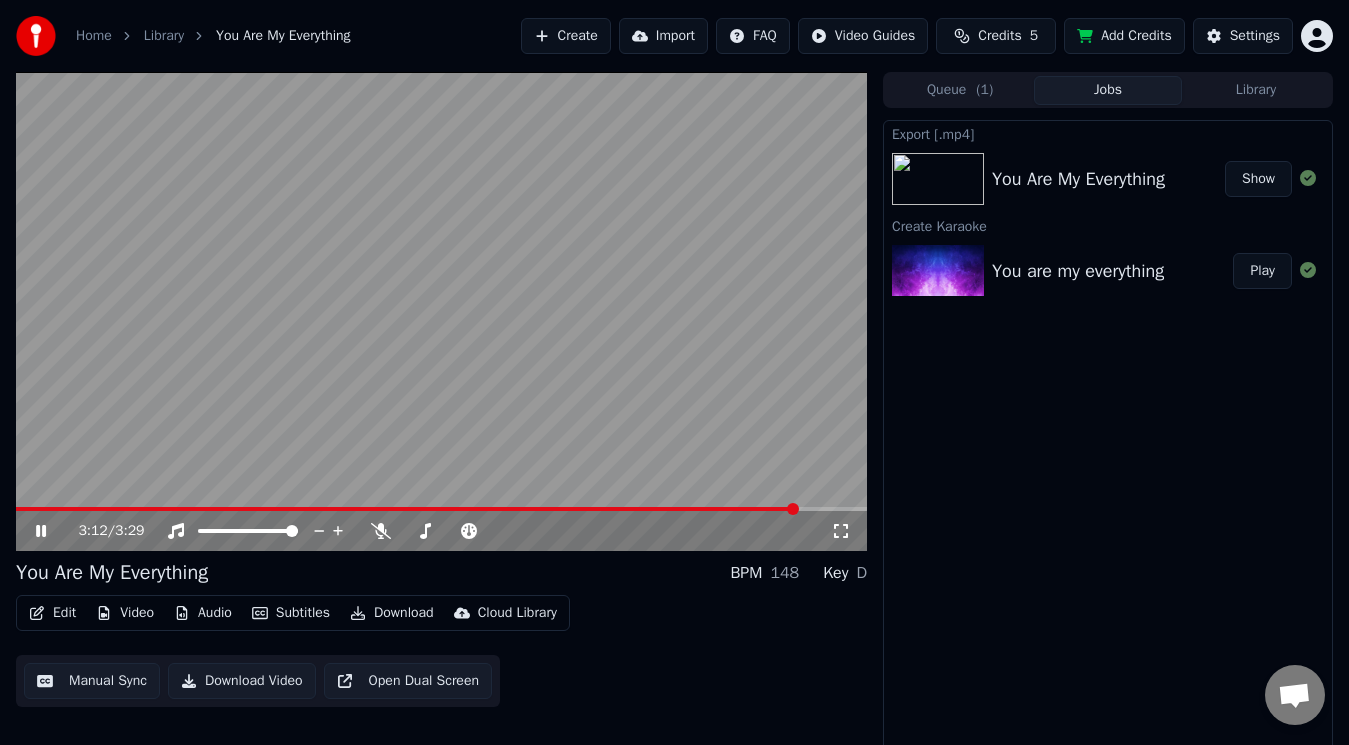 click on "Show" at bounding box center (1258, 179) 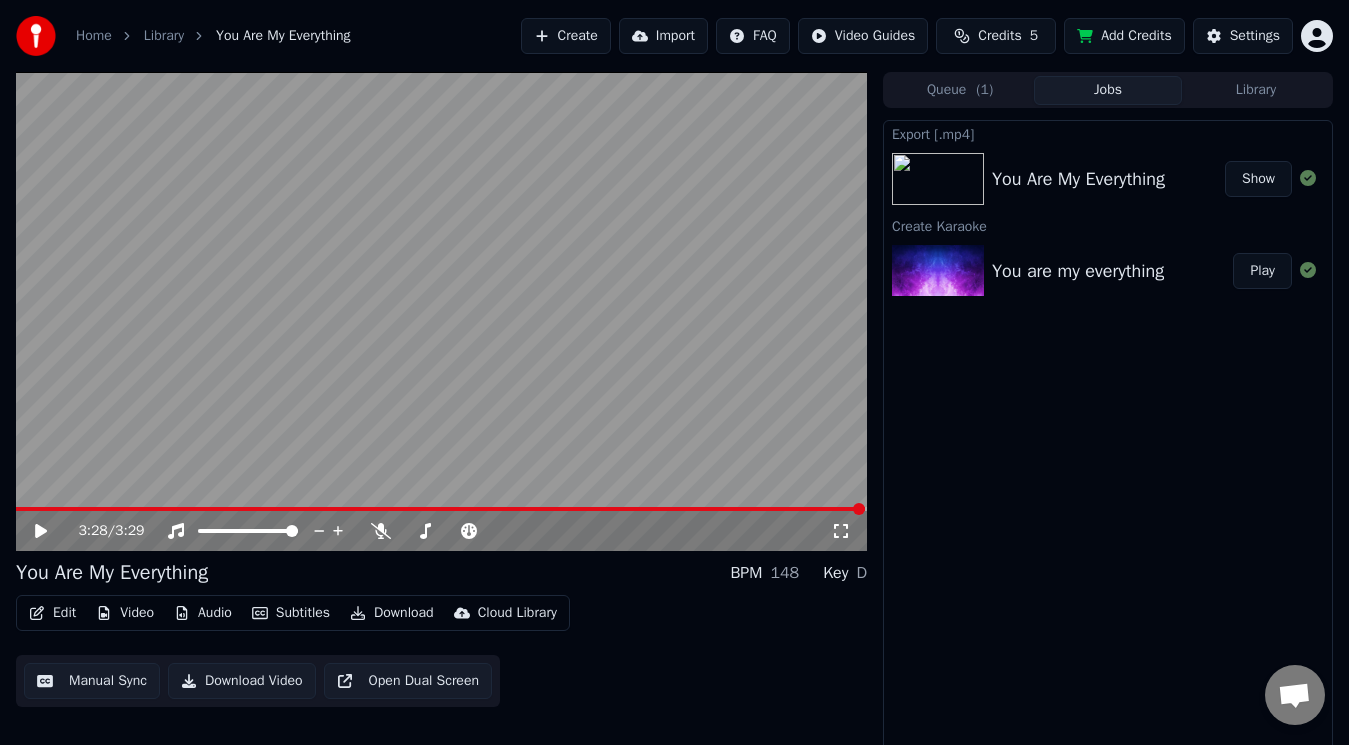 click on "Export [.mp4] You Are My Everything Show Create Karaoke You are my everything  Play" at bounding box center [1108, 436] 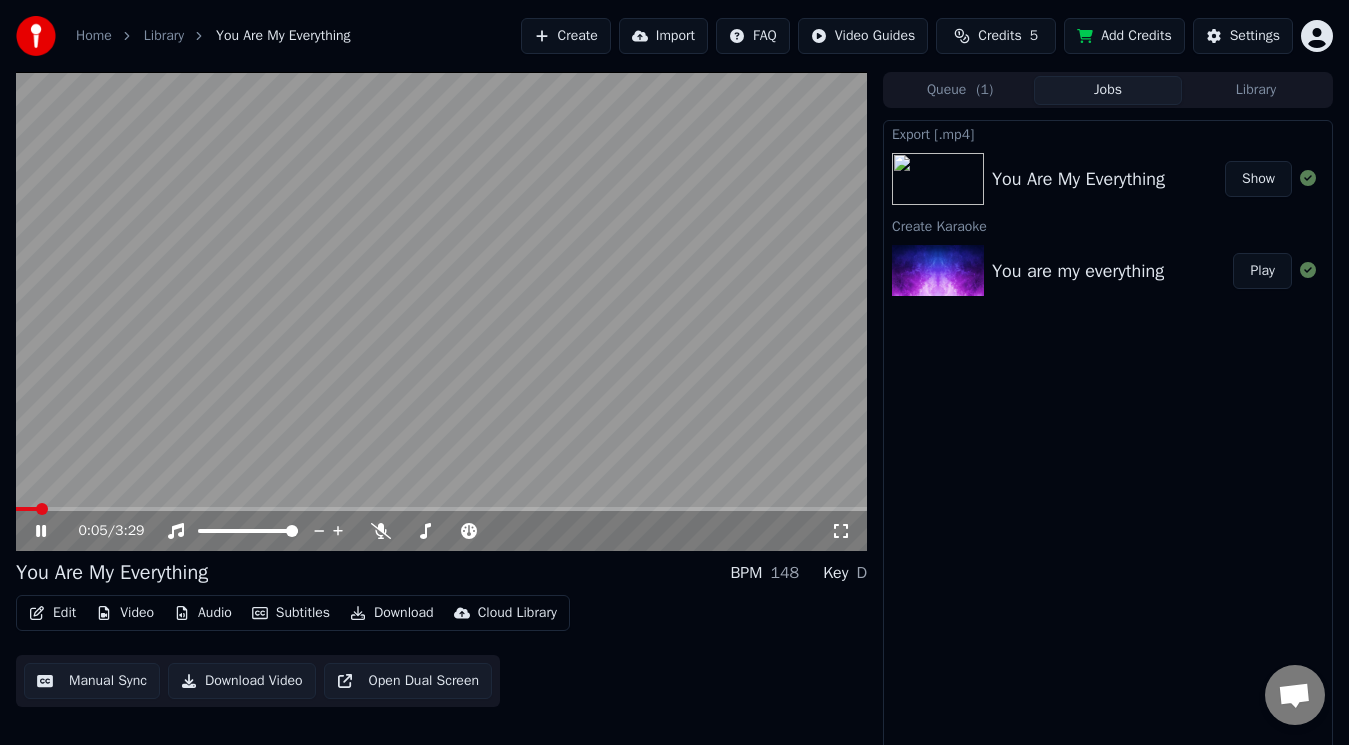 click 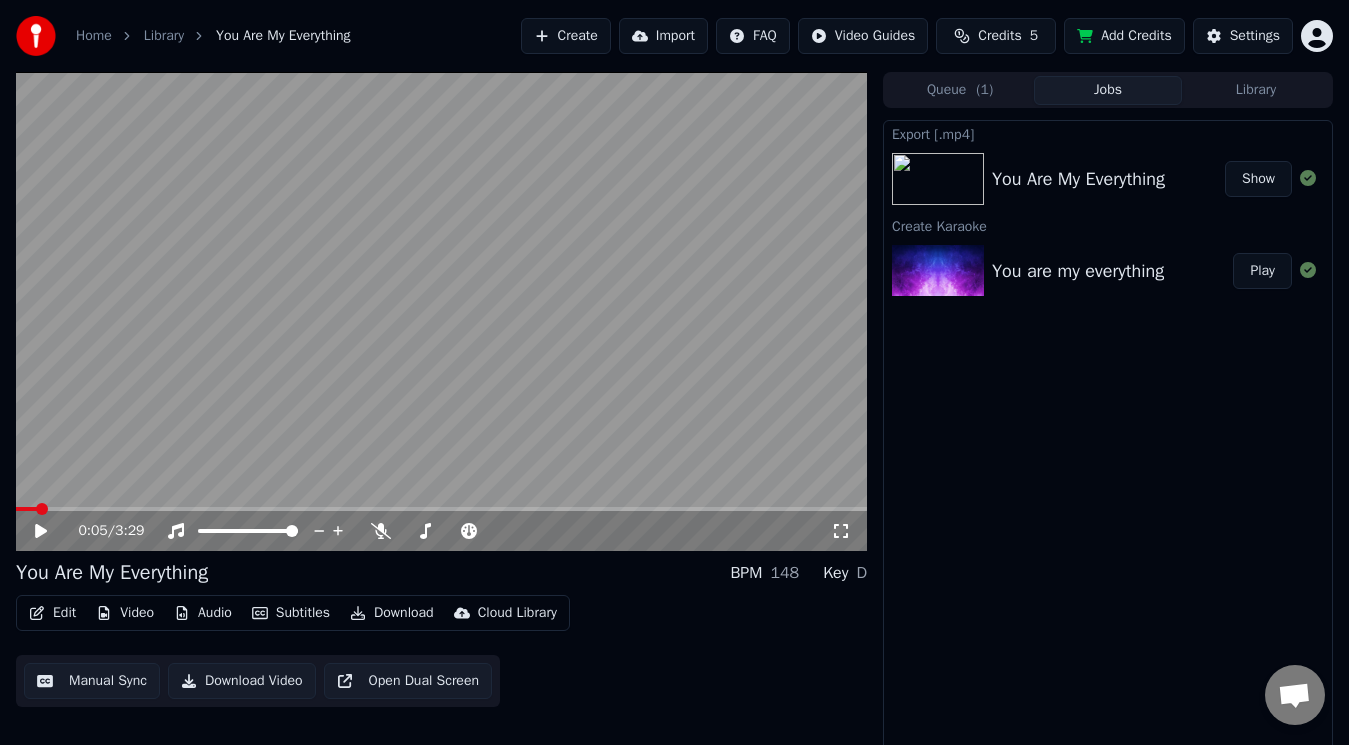 click on "Manual Sync" at bounding box center [92, 681] 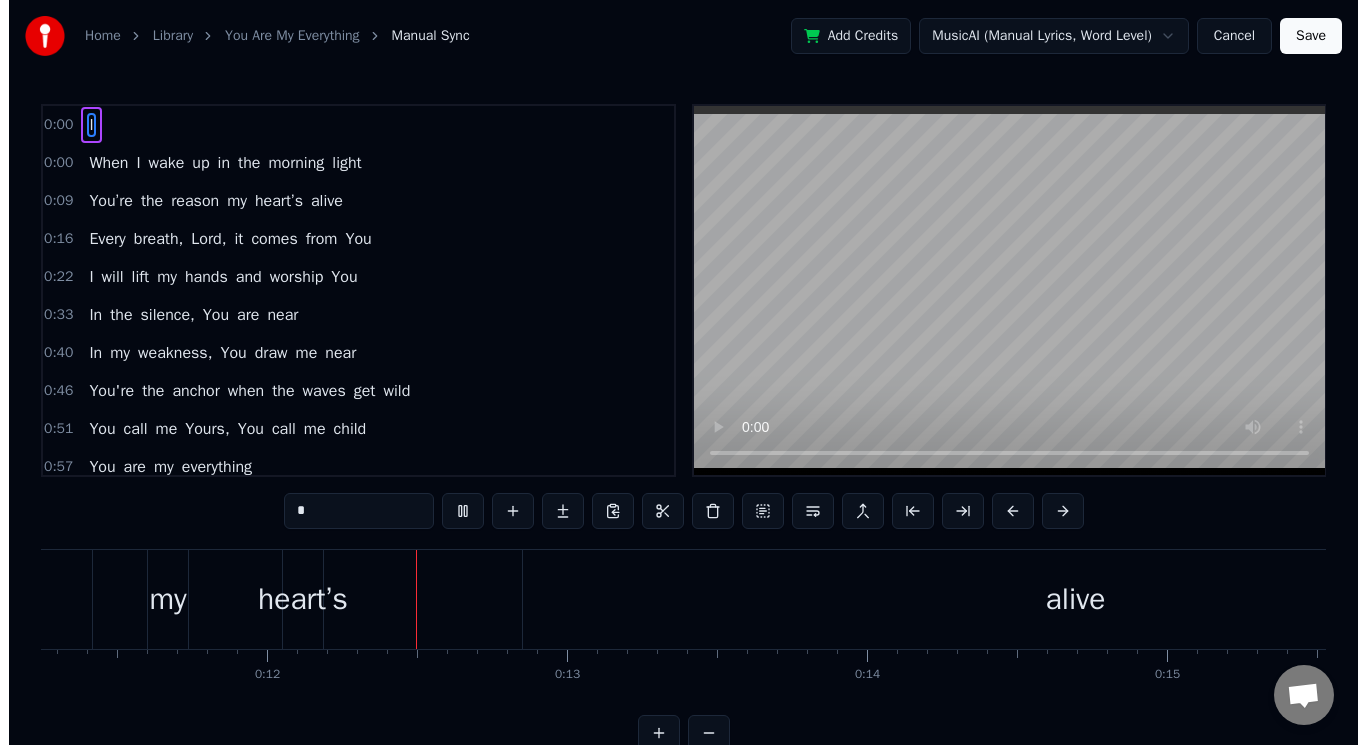 scroll, scrollTop: 0, scrollLeft: 3445, axis: horizontal 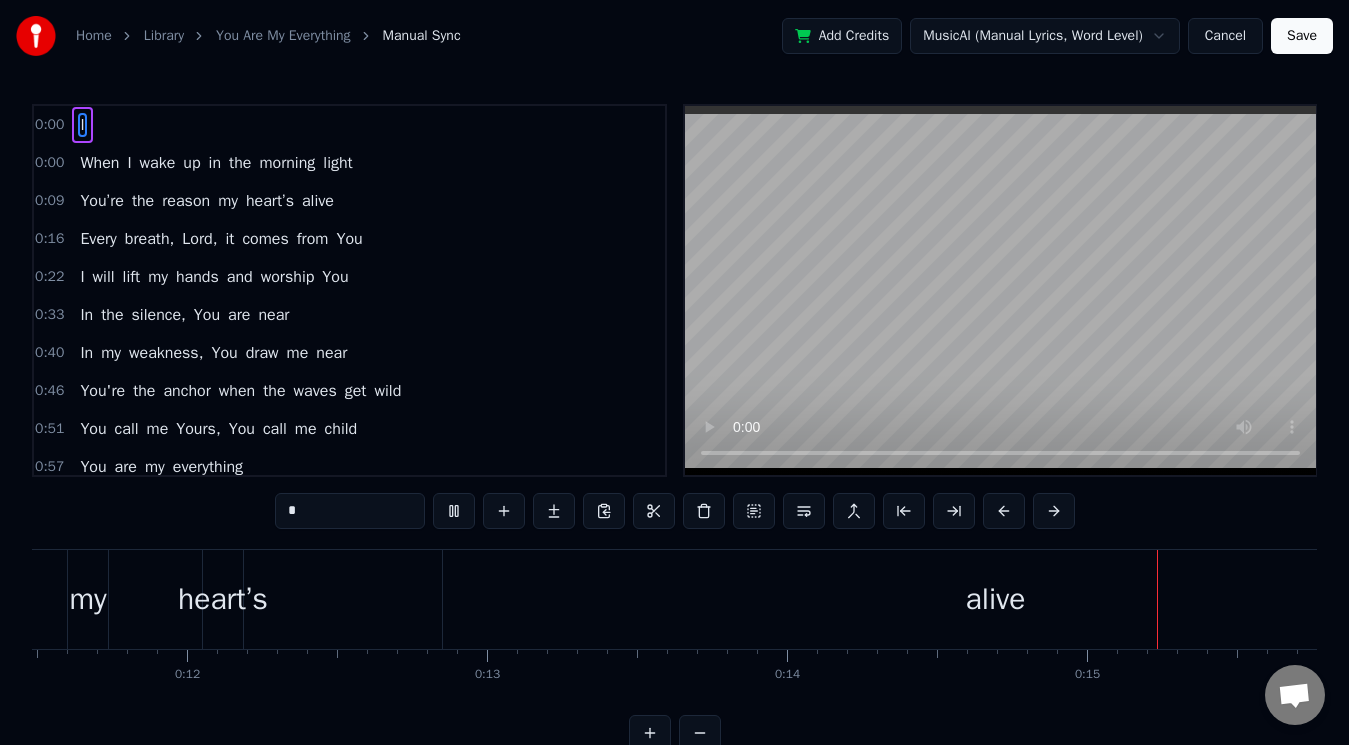 click on "Home Library You Are My Everything Manual Sync Add Credits MusicAI (Manual Lyrics, Word Level) Cancel Save 0:00 I 0:00 When I wake up in the morning light 0:09 You’re the reason my heart’s alive 0:16 Every breath, Lord, it comes from You 0:22 I will lift my hands and worship You 0:33 In the silence, You are near 0:40 In my weakness, You draw me near 0:46 You're the anchor when the waves get wild 0:51 You call me Yours, You call me child 0:57 You are my everything 1:02 My Savior, my King 1:04 I give You all I am 1:08 Forever I will sing 1:11 You're faithful and true 1:14 No one compares to You 1:18 Jesus, You're all I need 1:23 You are my everything 1:28 You picked me up when I was low 1:32 Wrapped me in grace and made me whole 1:35 My soul will dance, my heart will praise 1:41 Your love has covered all my days 1:48 You light my path when I can’t see 1:51 Your mercy always follows me 1:54 You're the reason I’m still standing strong 2:01 With every beat, I sing Your song 2:06 You are my everything 2:10" at bounding box center (674, 391) 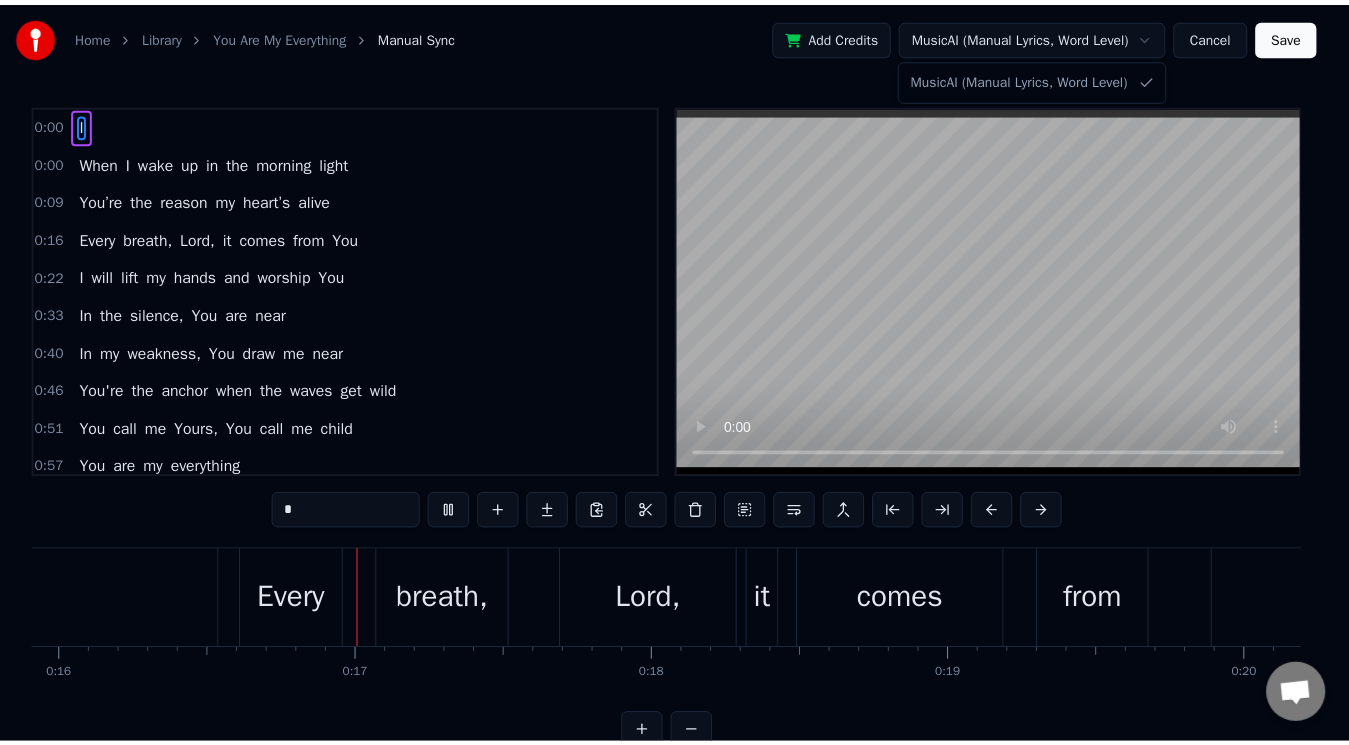 scroll, scrollTop: 0, scrollLeft: 4833, axis: horizontal 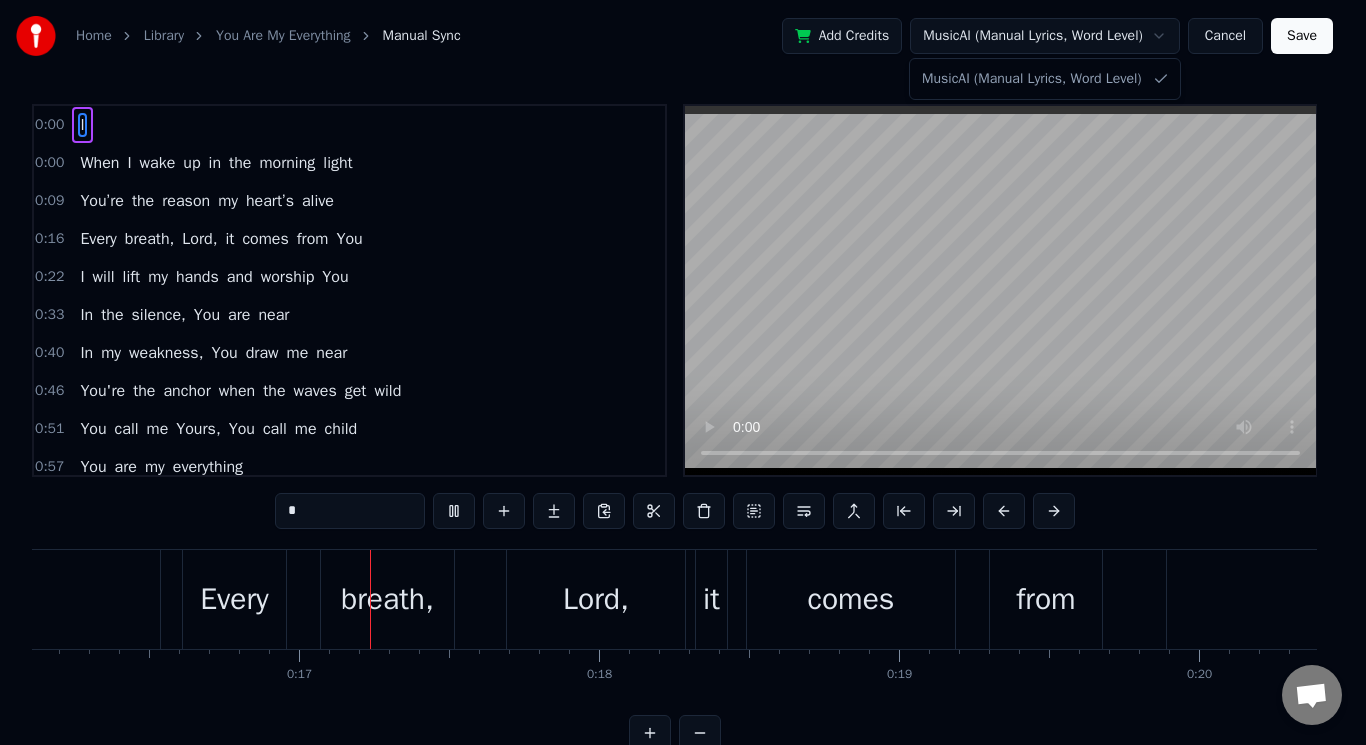 click on "Home Library You Are My Everything Manual Sync Add Credits MusicAI (Manual Lyrics, Word Level) Cancel Save 0:00 I 0:00 When I wake up in the morning light 0:09 You’re the reason my heart’s alive 0:16 Every breath, Lord, it comes from You 0:22 I will lift my hands and worship You 0:33 In the silence, You are near 0:40 In my weakness, You draw me near 0:46 You're the anchor when the waves get wild 0:51 You call me Yours, You call me child 0:57 You are my everything 1:02 My Savior, my King 1:04 I give You all I am 1:08 Forever I will sing 1:11 You're faithful and true 1:14 No one compares to You 1:18 Jesus, You're all I need 1:23 You are my everything 1:28 You picked me up when I was low 1:32 Wrapped me in grace and made me whole 1:35 My soul will dance, my heart will praise 1:41 Your love has covered all my days 1:48 You light my path when I can’t see 1:51 Your mercy always follows me 1:54 You're the reason I’m still standing strong 2:01 With every beat, I sing Your song 2:06 You are my everything 2:10" at bounding box center [683, 391] 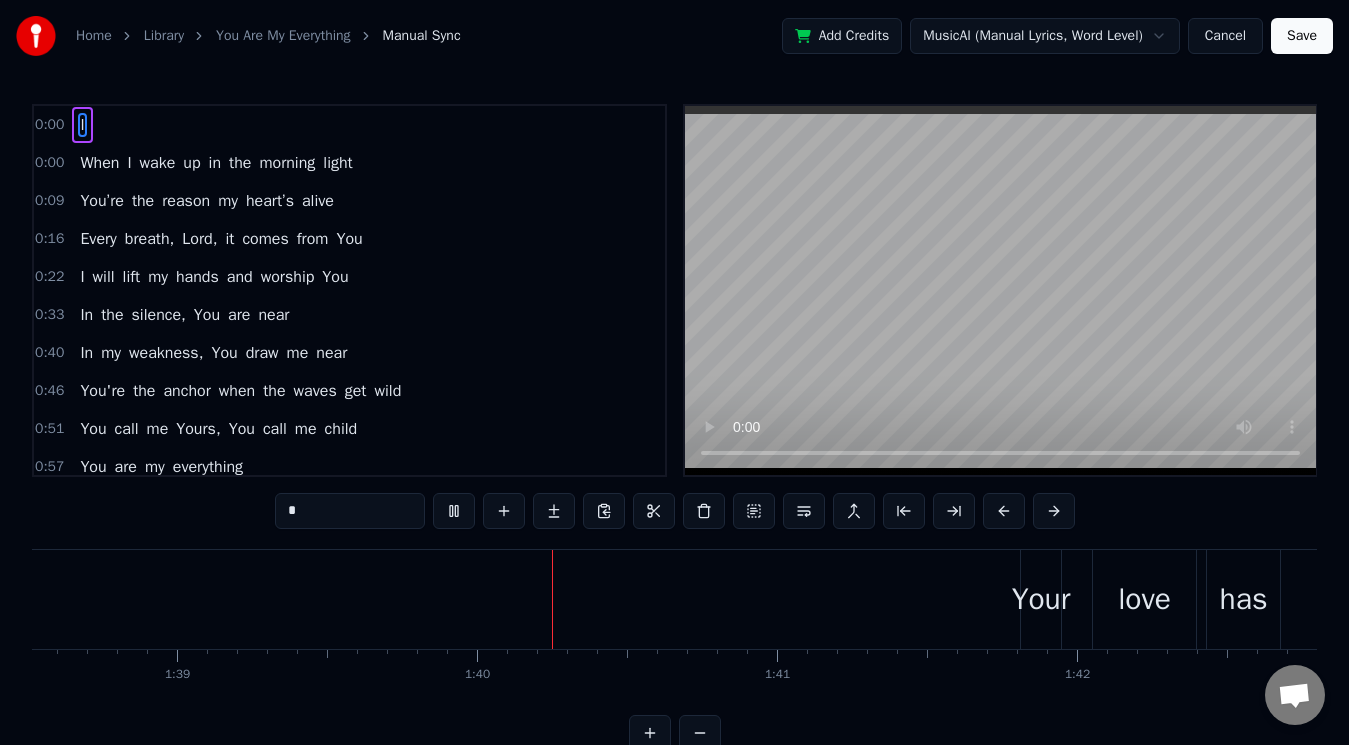 scroll, scrollTop: 0, scrollLeft: 29841, axis: horizontal 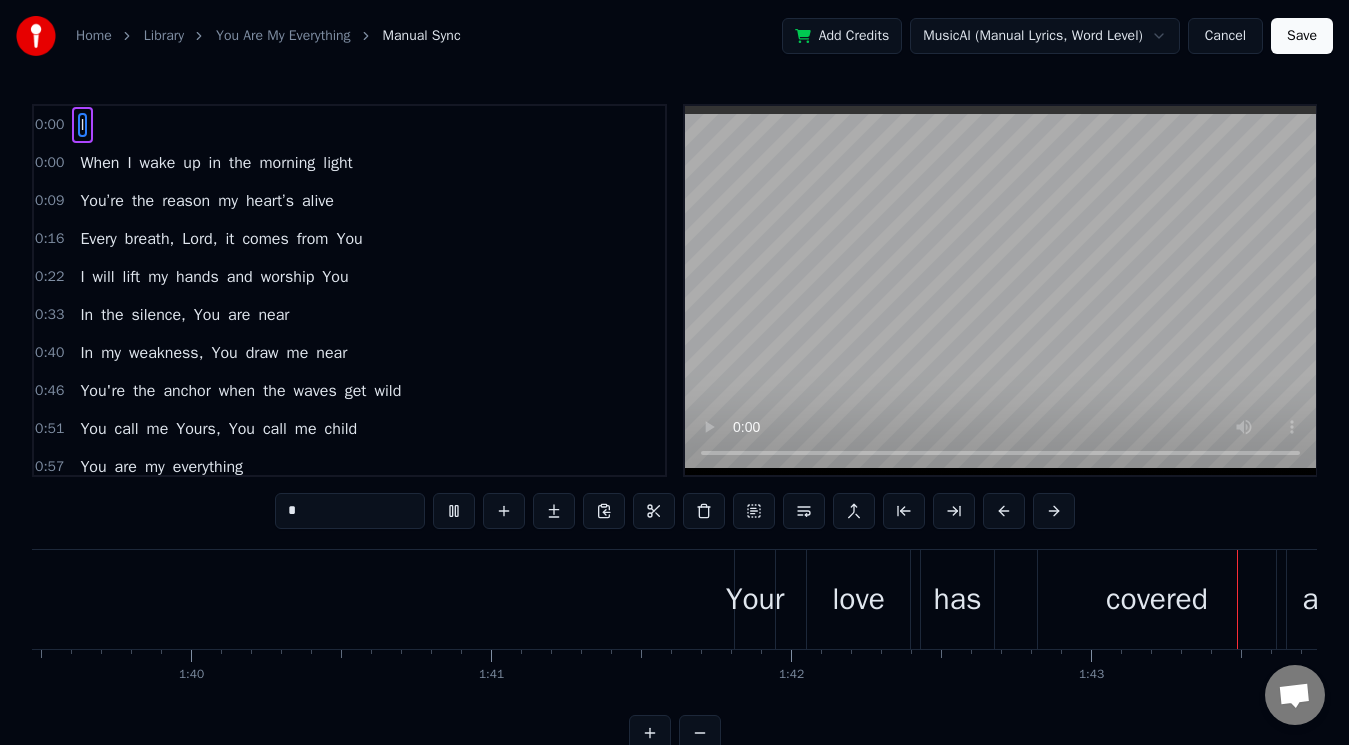 click on "Save" at bounding box center [1302, 36] 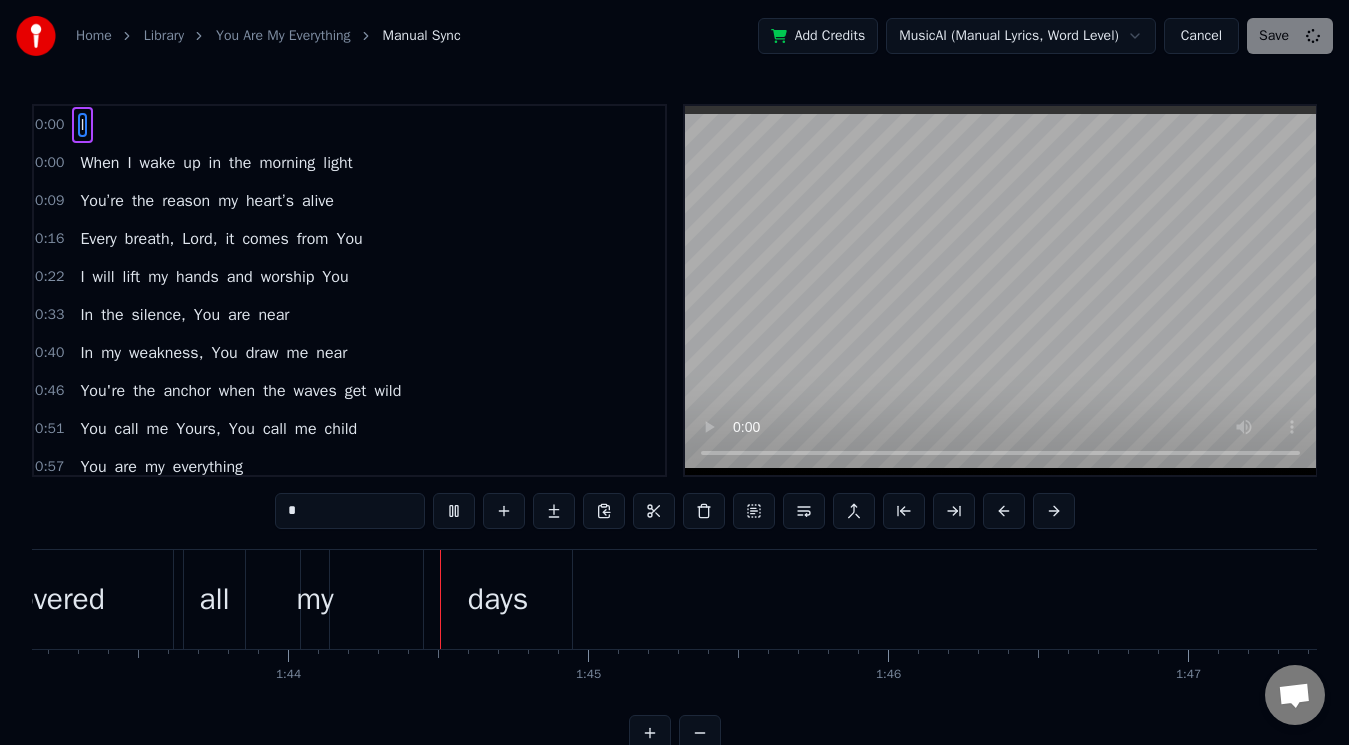 scroll, scrollTop: 0, scrollLeft: 31061, axis: horizontal 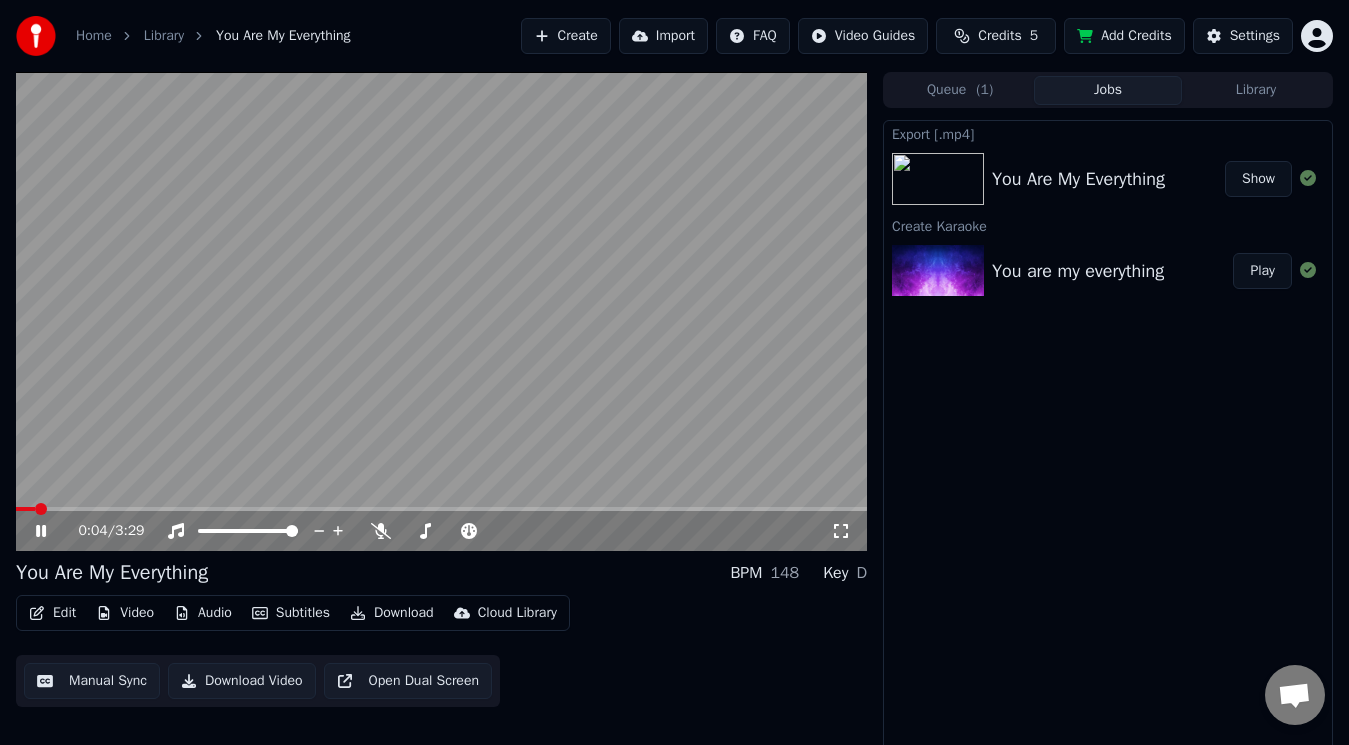 click 